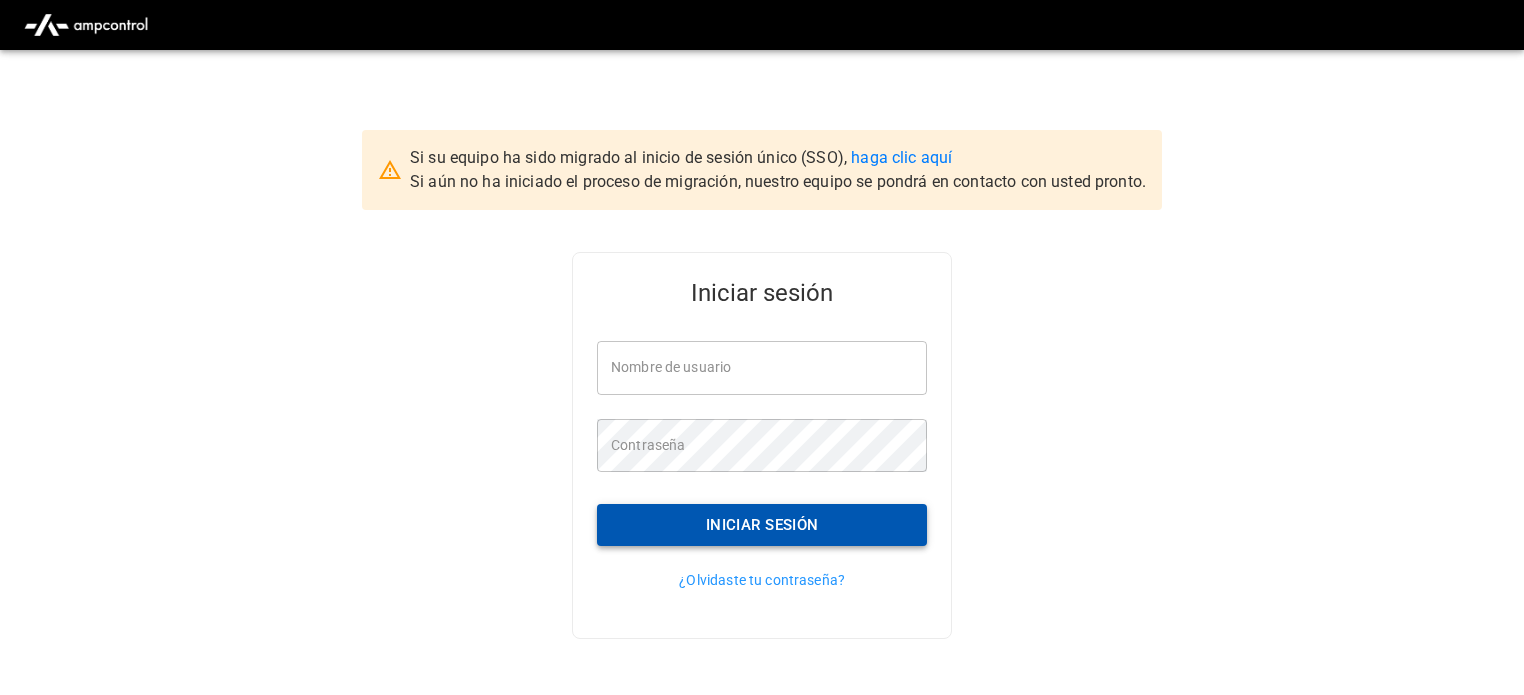 scroll, scrollTop: 0, scrollLeft: 0, axis: both 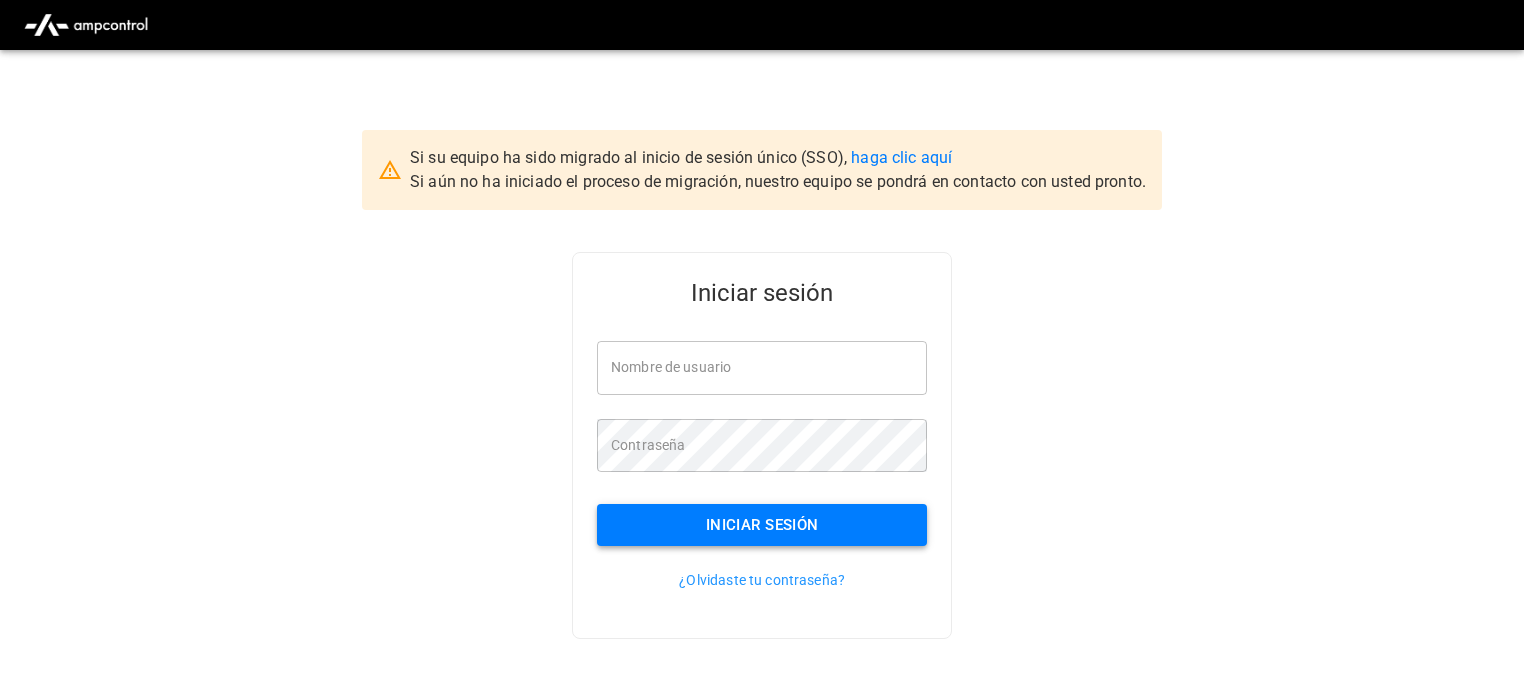 type on "**********" 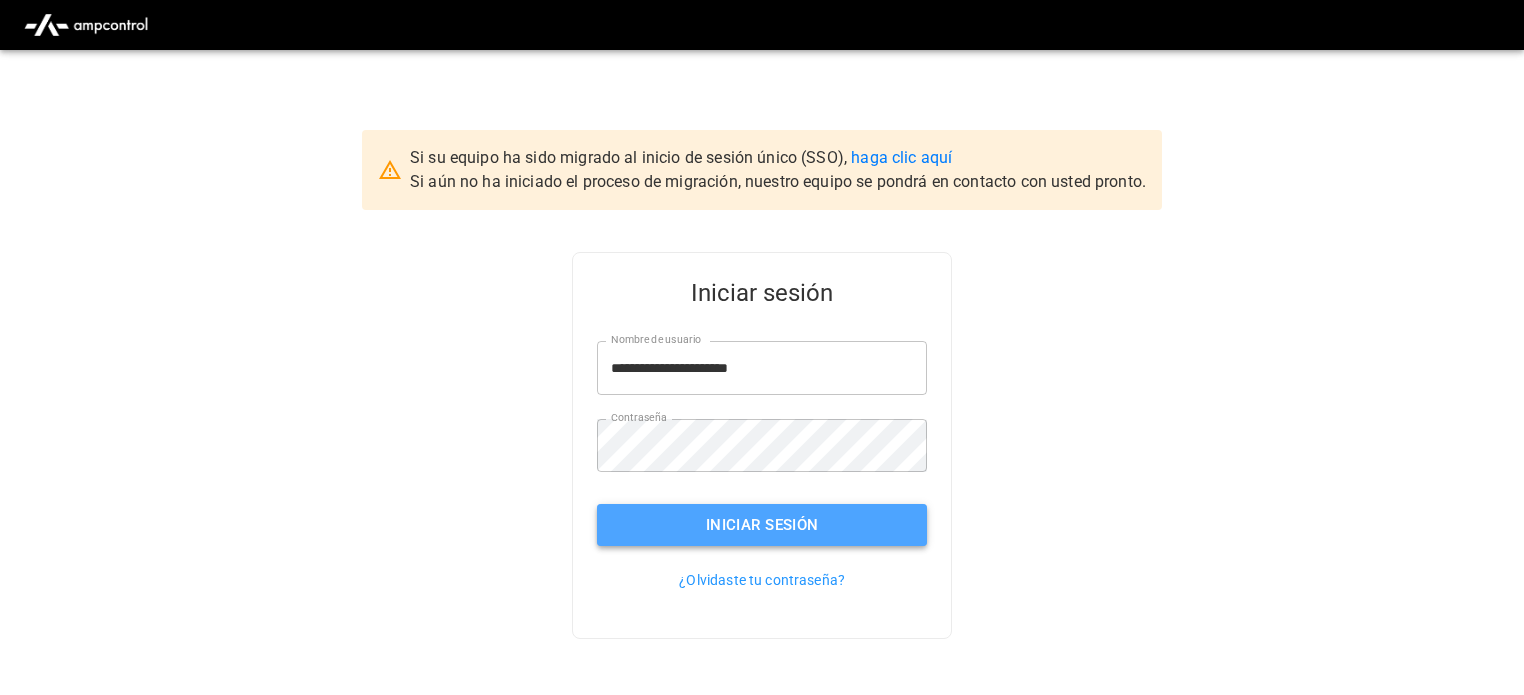 click on "Iniciar sesión" at bounding box center [762, 525] 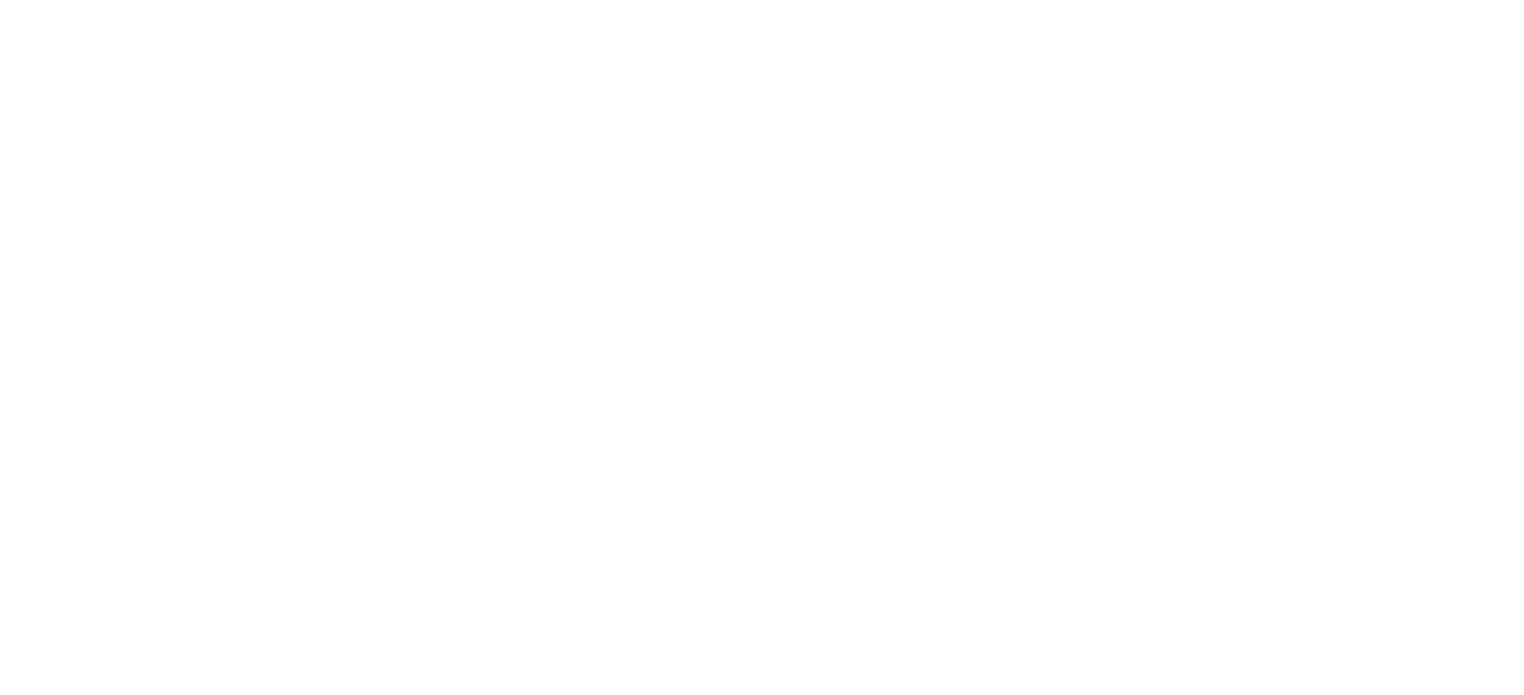 scroll, scrollTop: 0, scrollLeft: 0, axis: both 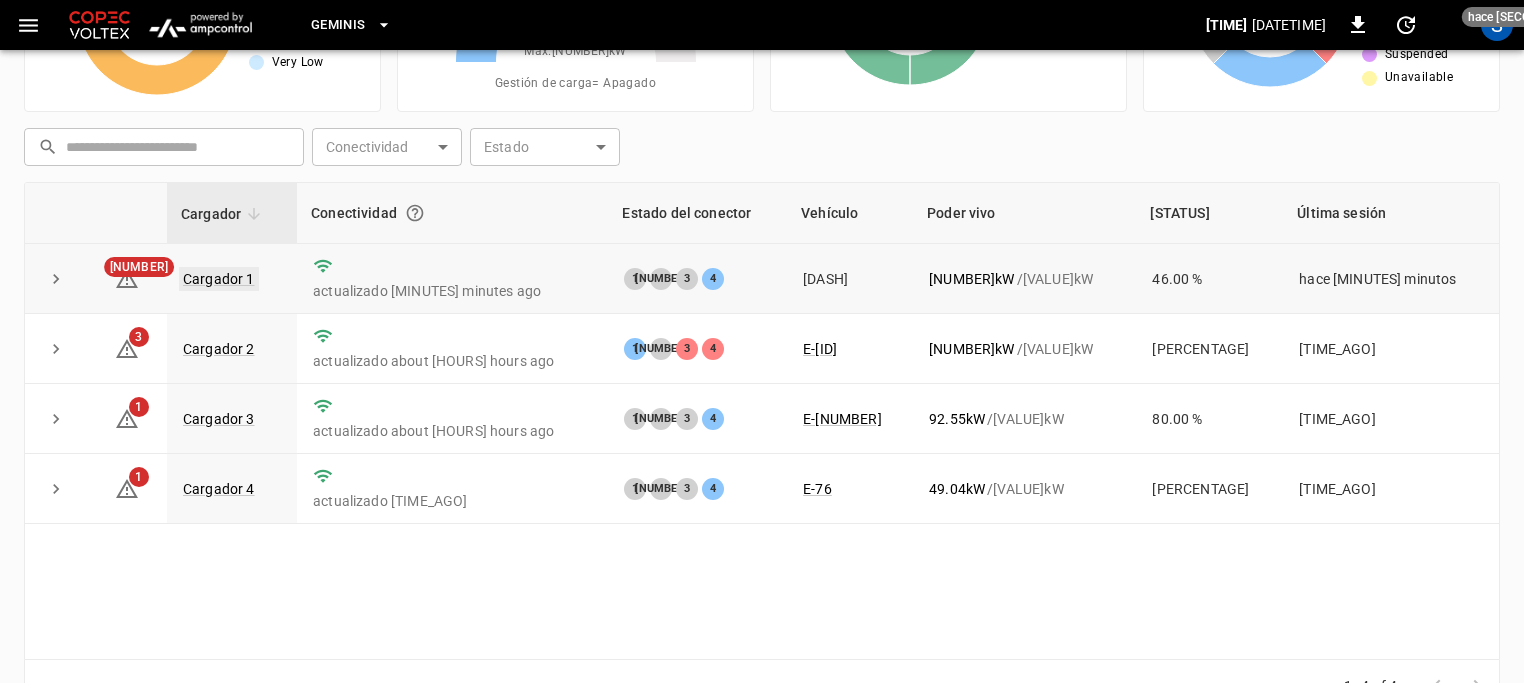click on "Cargador 1" at bounding box center [219, 279] 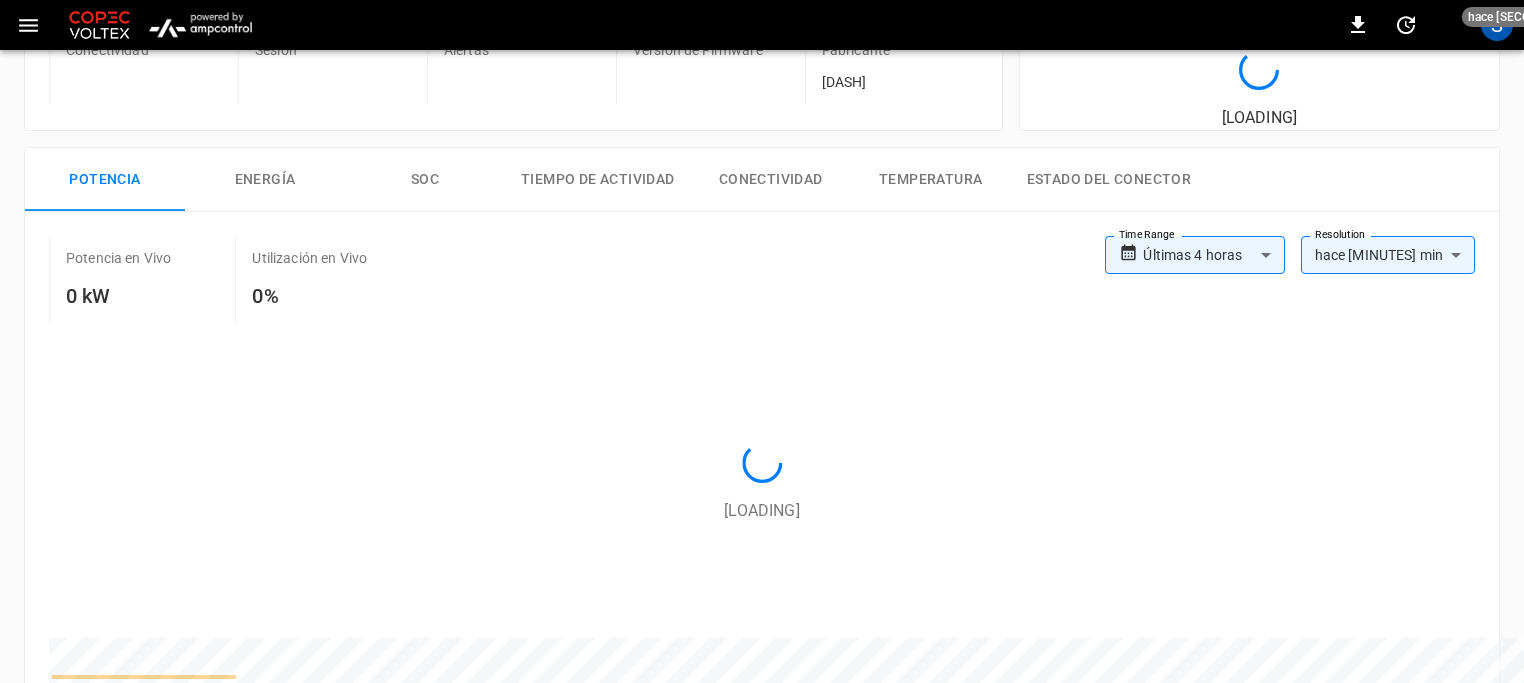 scroll, scrollTop: 0, scrollLeft: 0, axis: both 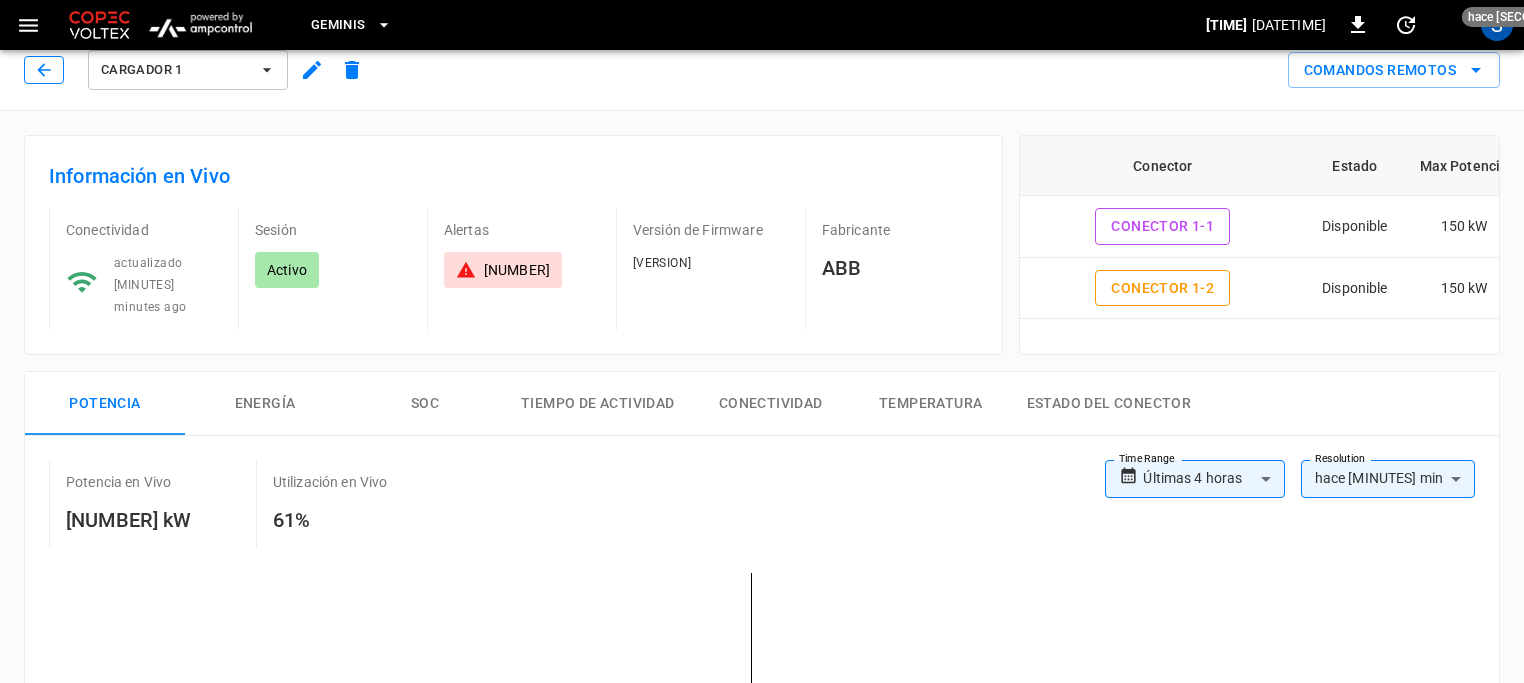 click at bounding box center [44, 70] 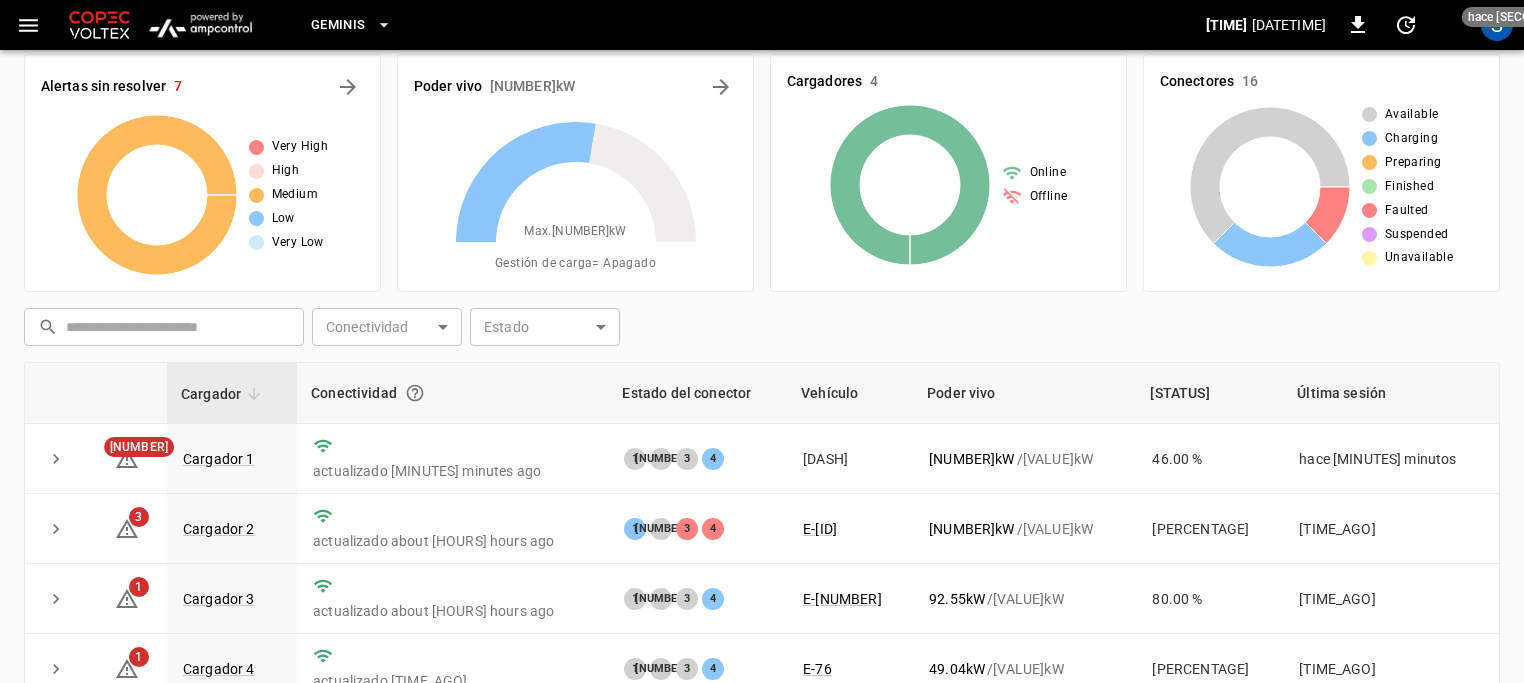 scroll, scrollTop: 200, scrollLeft: 0, axis: vertical 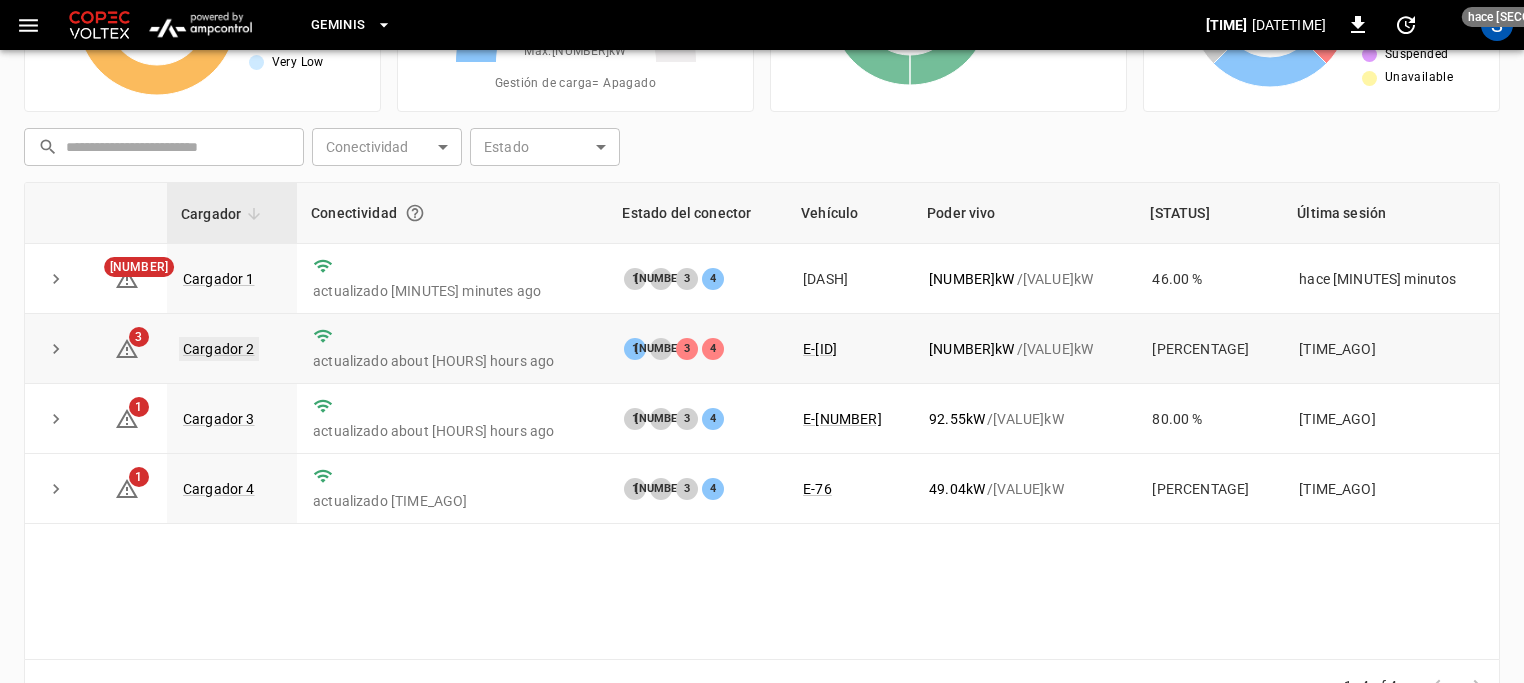 click on "Cargador 2" at bounding box center [219, 349] 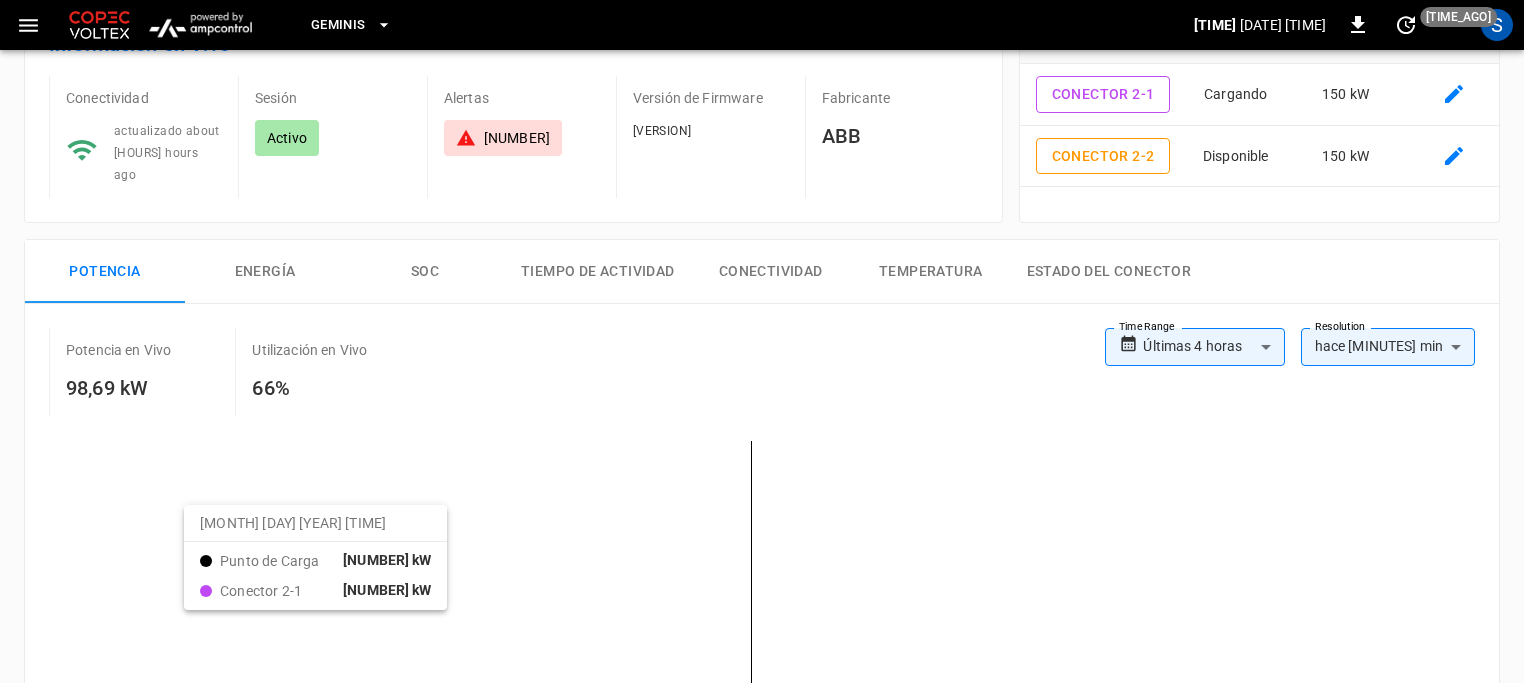 scroll, scrollTop: 0, scrollLeft: 0, axis: both 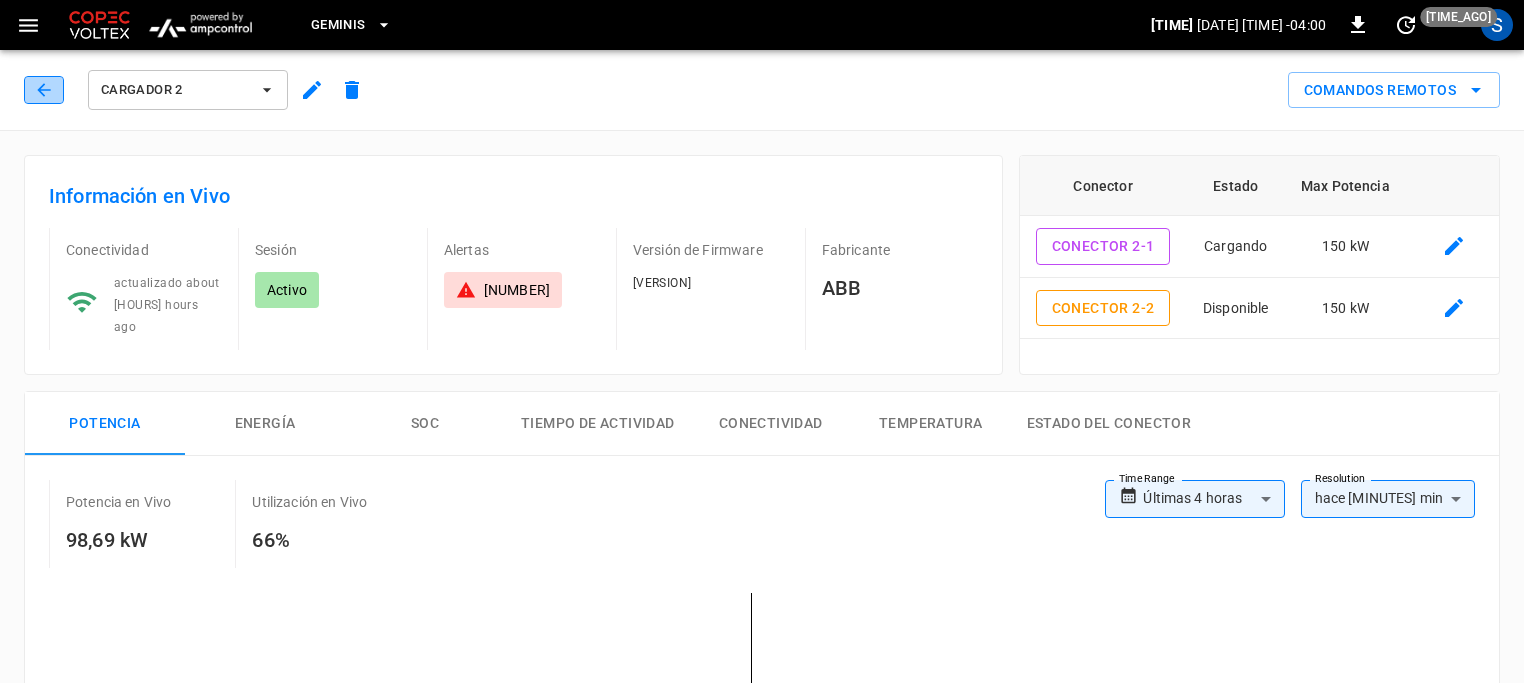 click at bounding box center (44, 90) 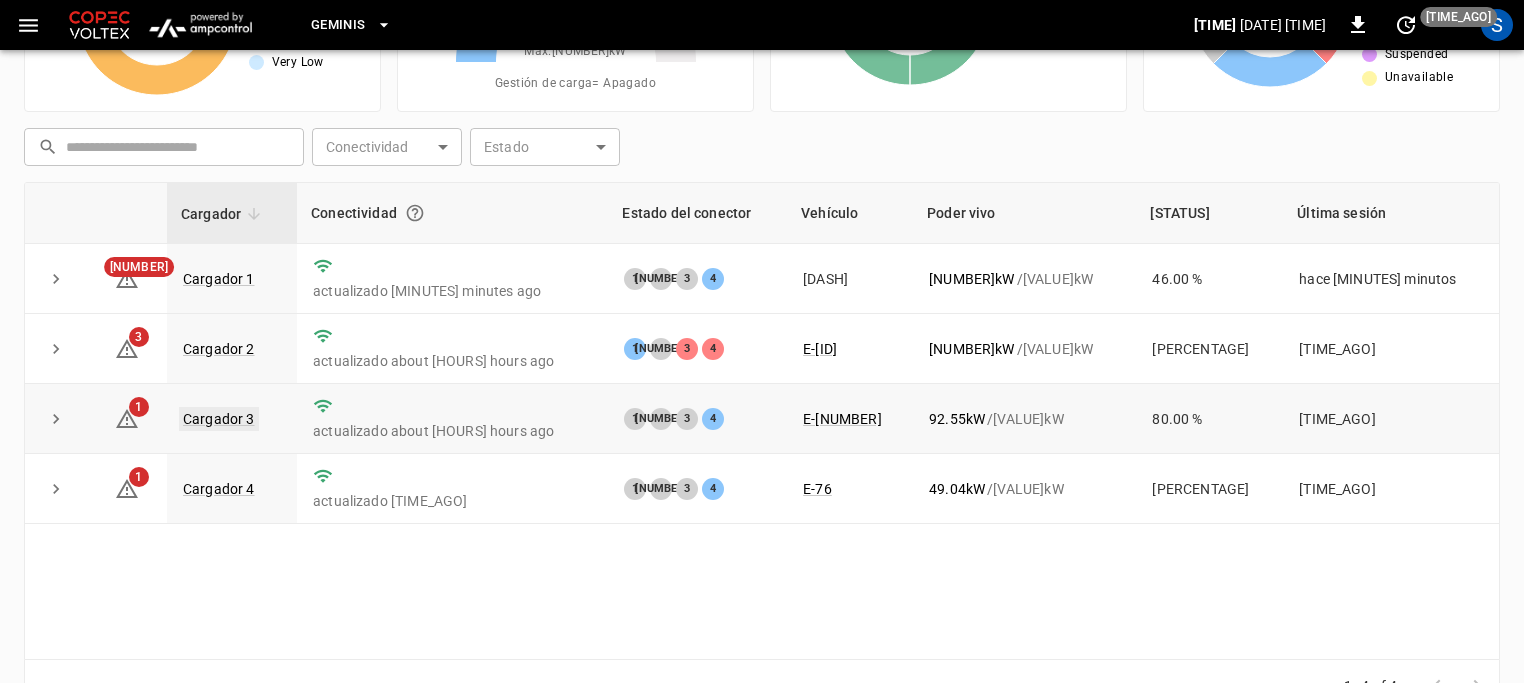 click on "Cargador 3" at bounding box center [219, 419] 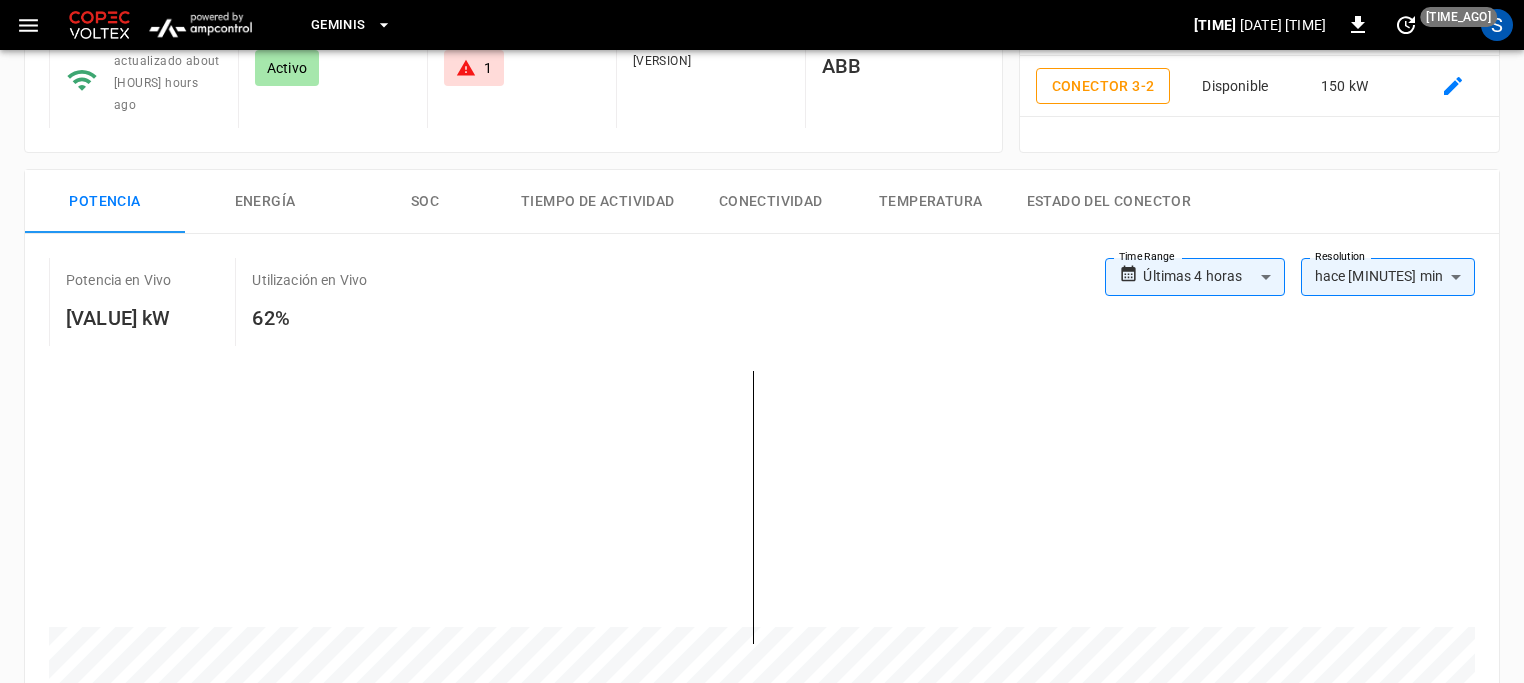 scroll, scrollTop: 0, scrollLeft: 0, axis: both 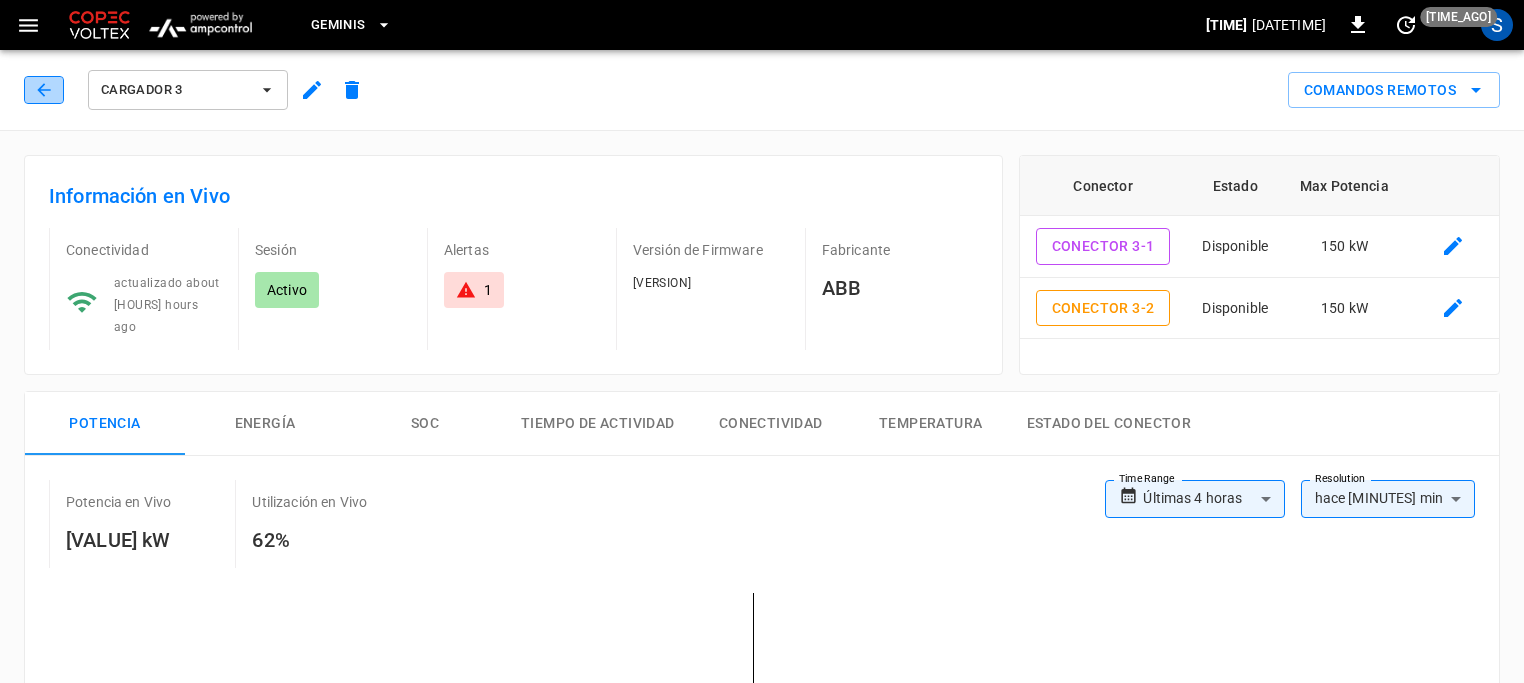 click at bounding box center (44, 90) 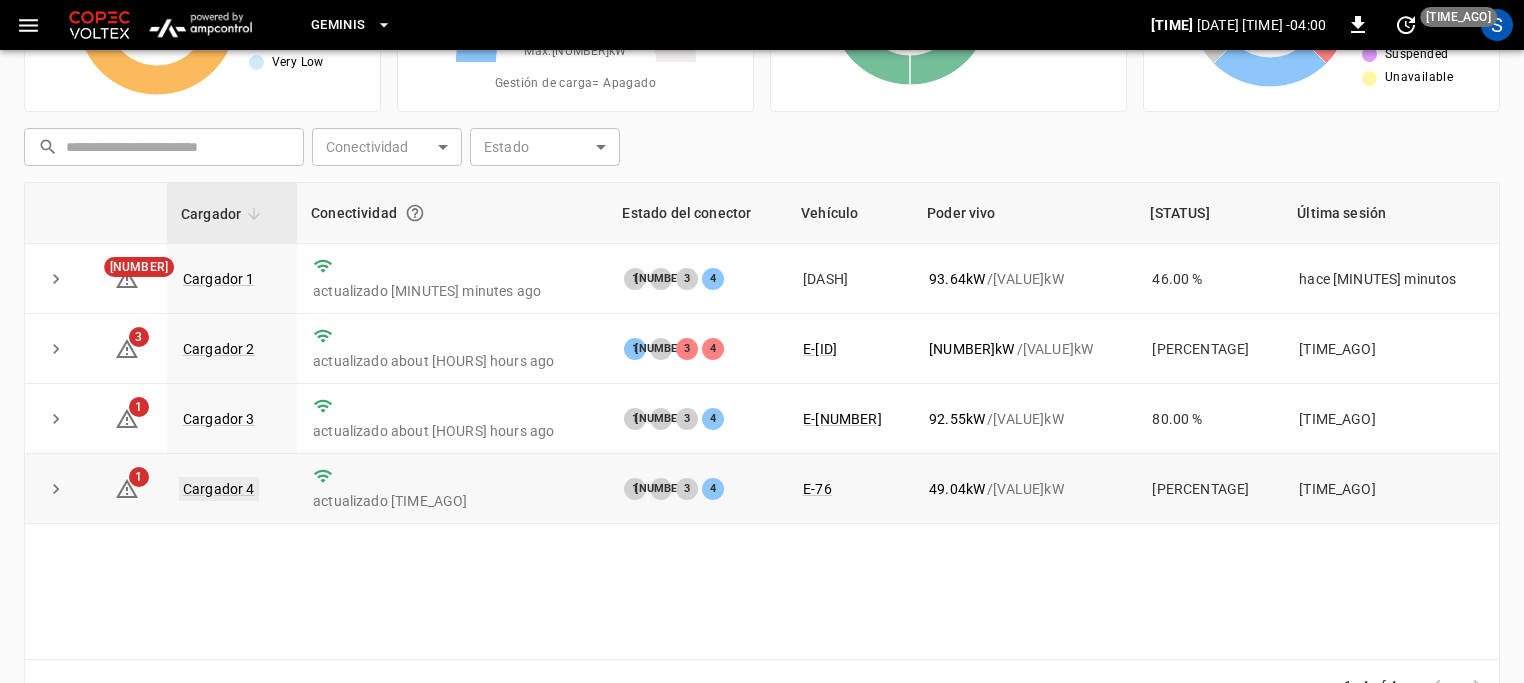 click on "Cargador 4" at bounding box center (219, 489) 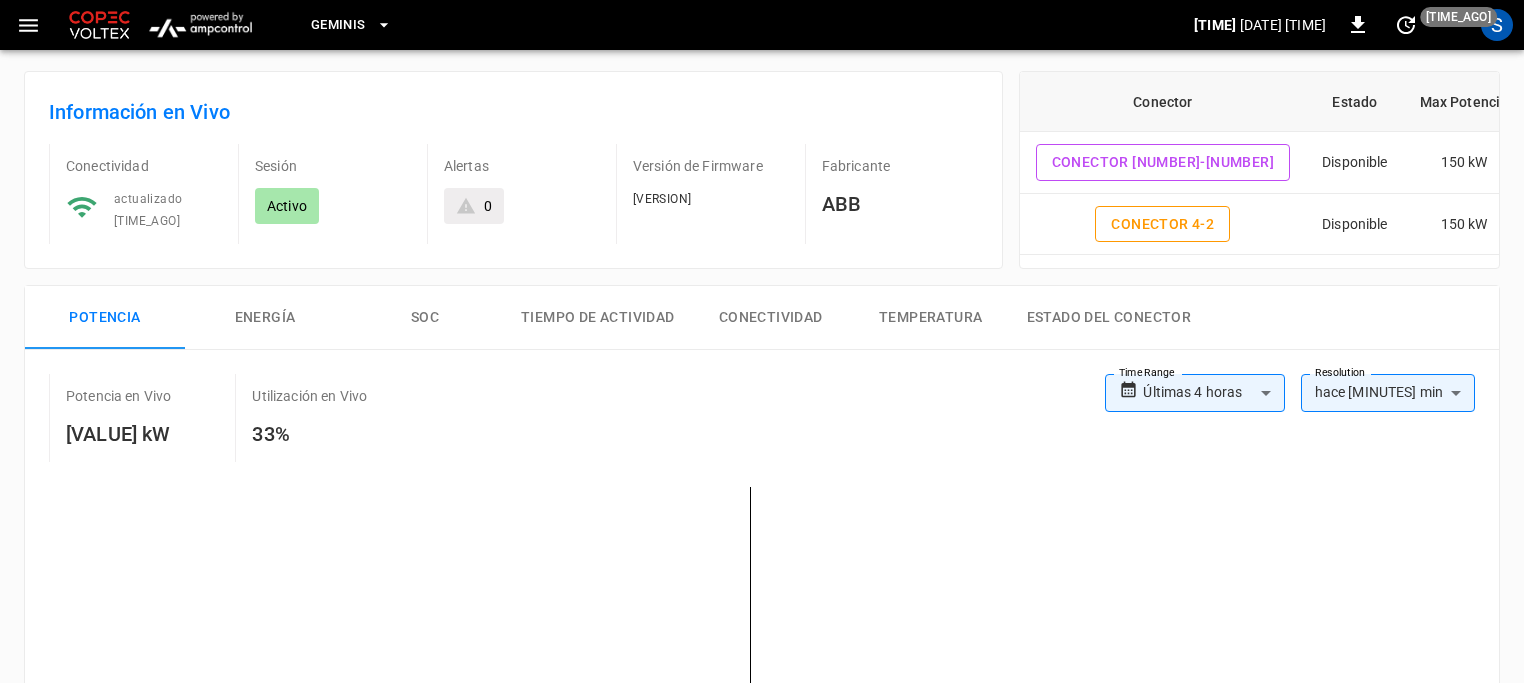 scroll, scrollTop: 0, scrollLeft: 0, axis: both 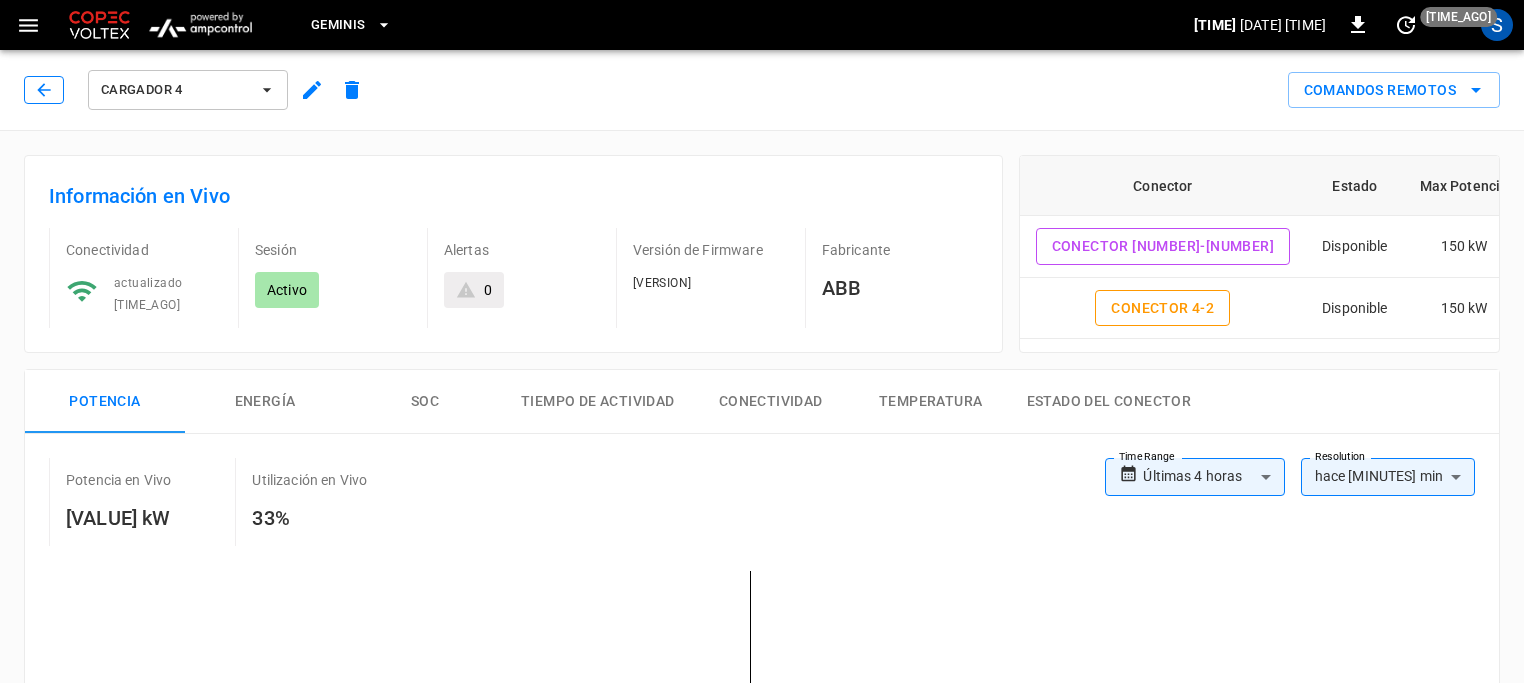 click at bounding box center [44, 90] 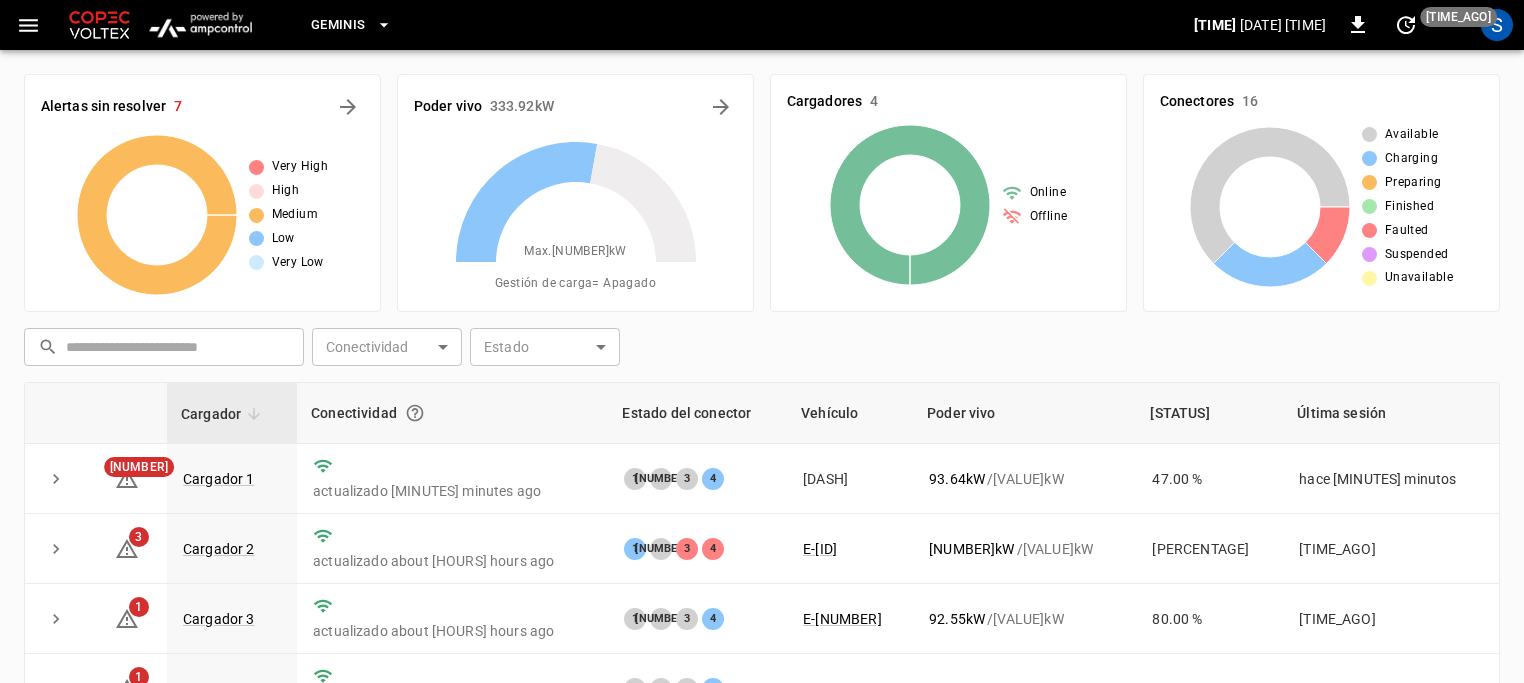 scroll, scrollTop: 200, scrollLeft: 0, axis: vertical 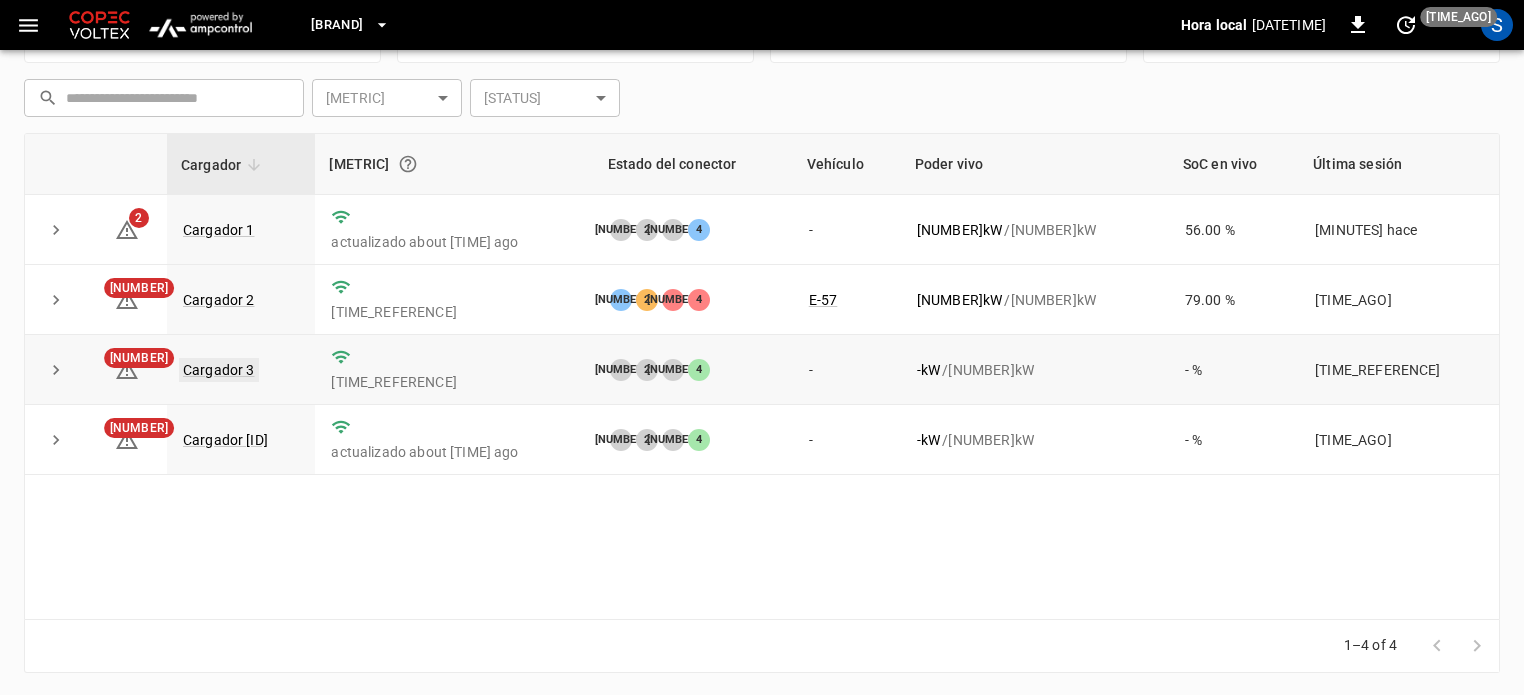 click on "Cargador 3" at bounding box center (219, 370) 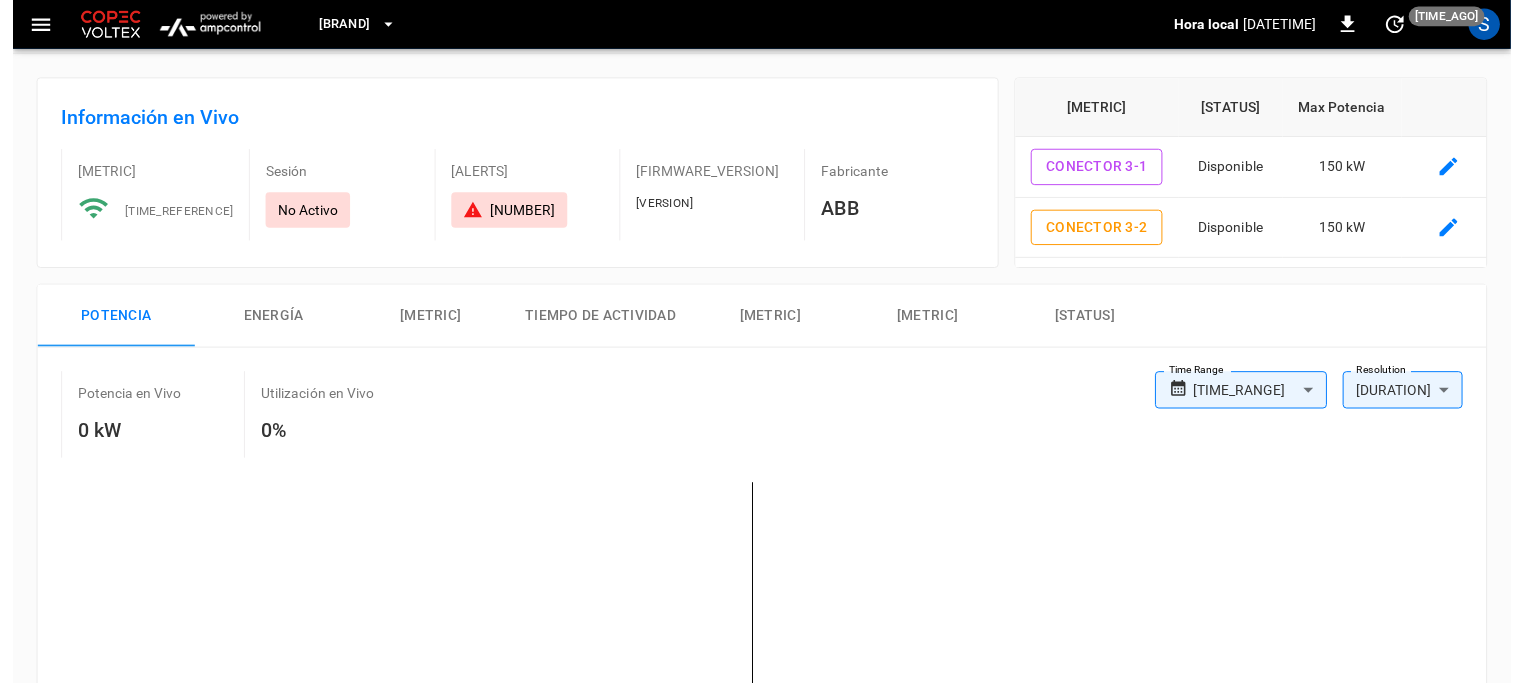 scroll, scrollTop: 0, scrollLeft: 0, axis: both 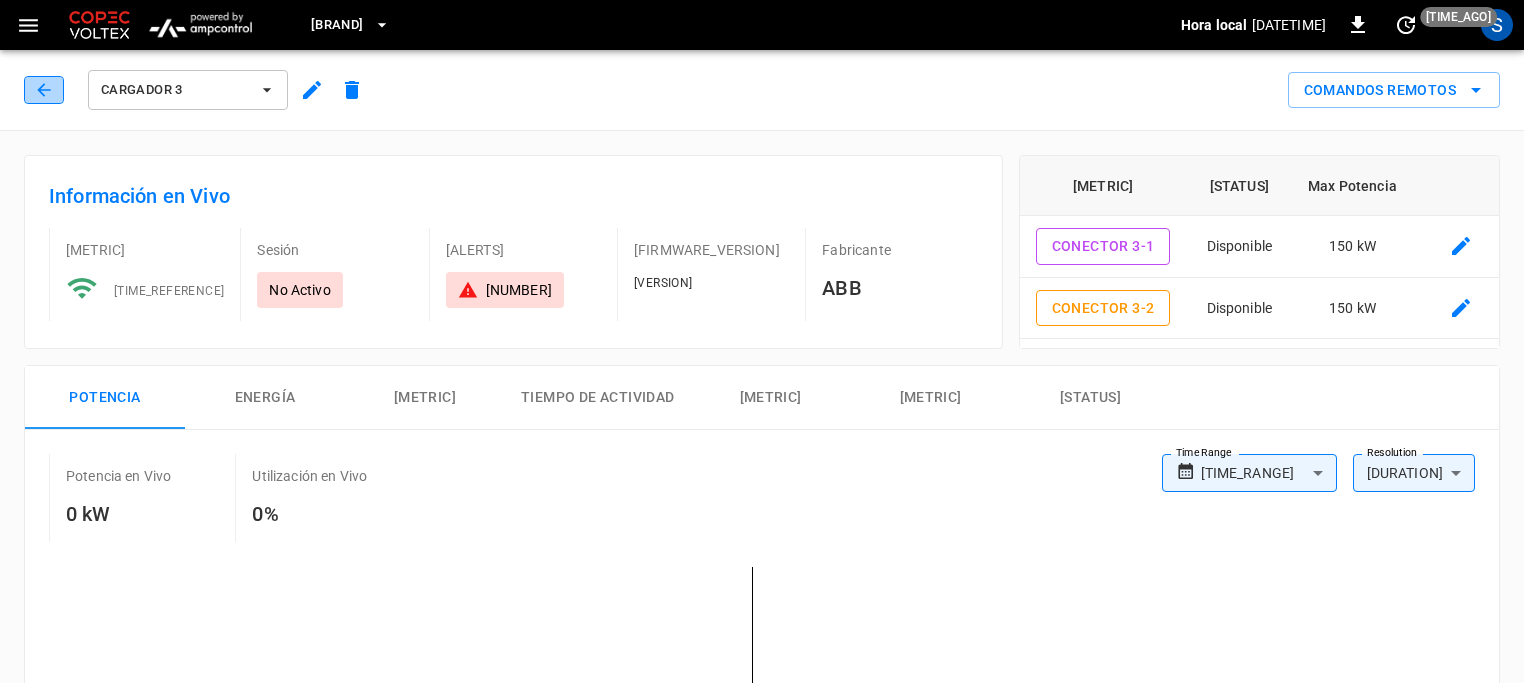 click at bounding box center (44, 90) 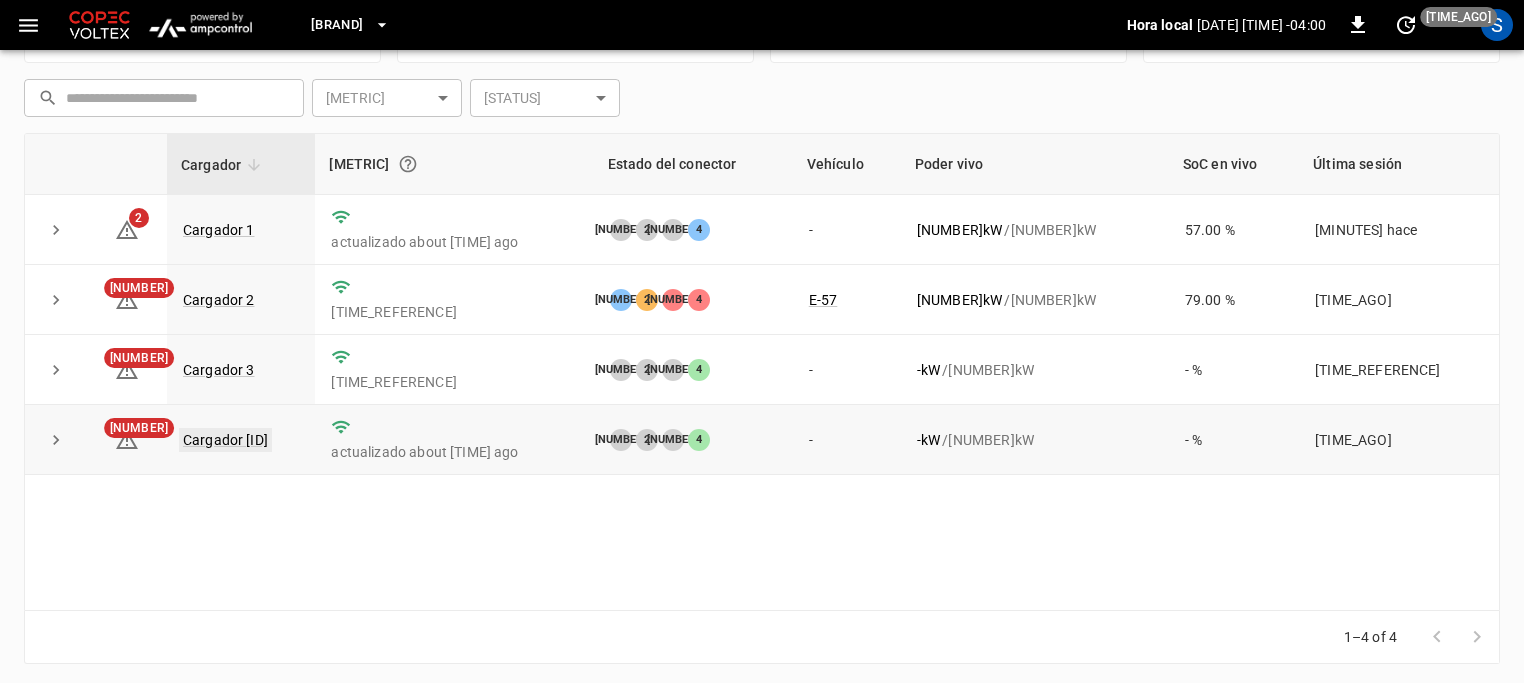 click on "Cargador [ID]" at bounding box center [225, 440] 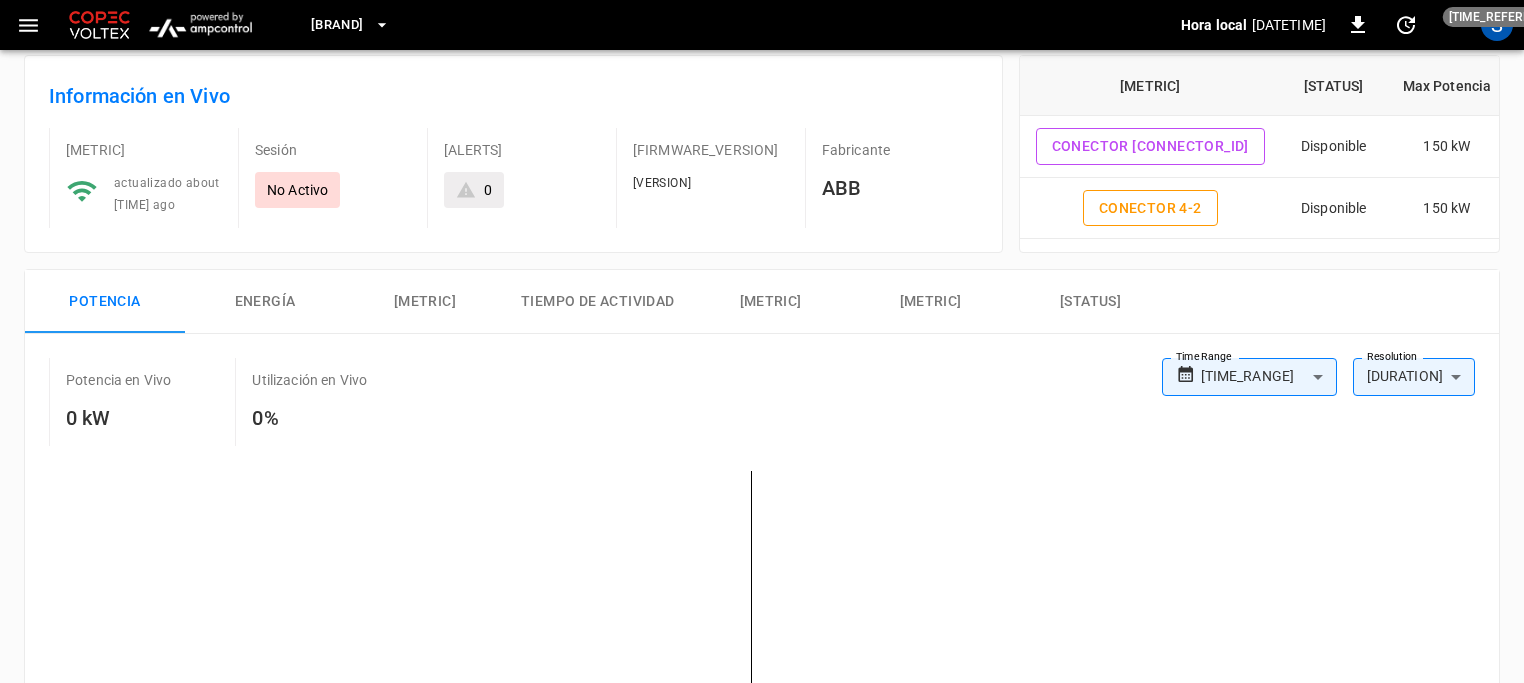 scroll, scrollTop: 0, scrollLeft: 0, axis: both 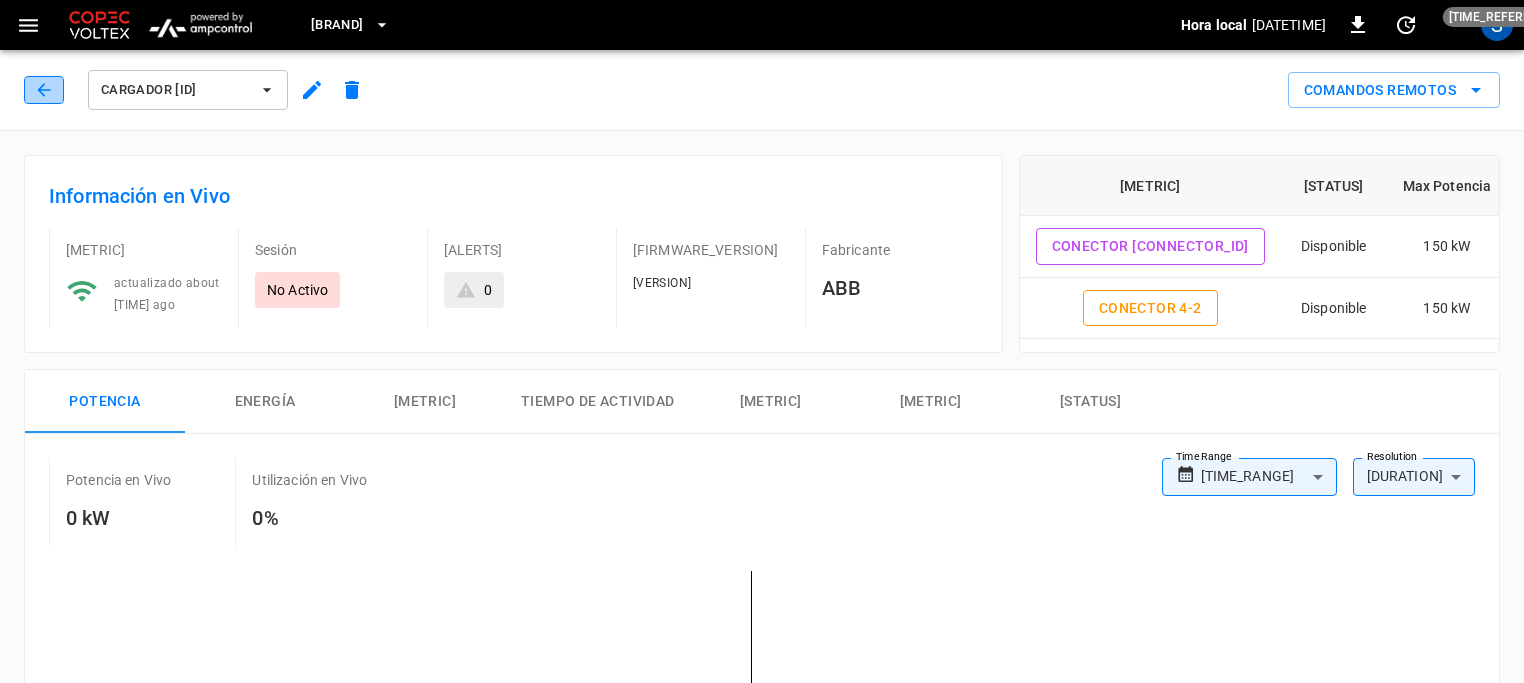 click at bounding box center (44, 90) 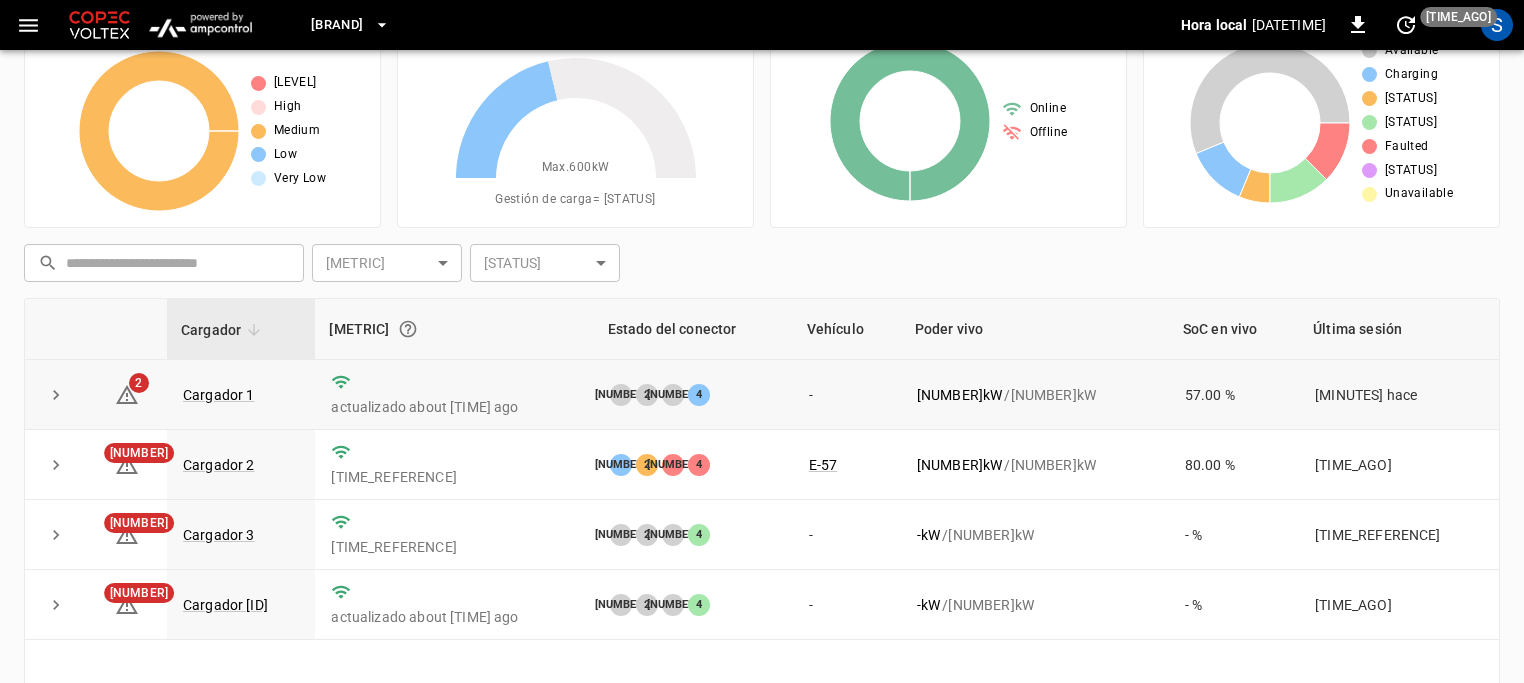 scroll, scrollTop: 49, scrollLeft: 0, axis: vertical 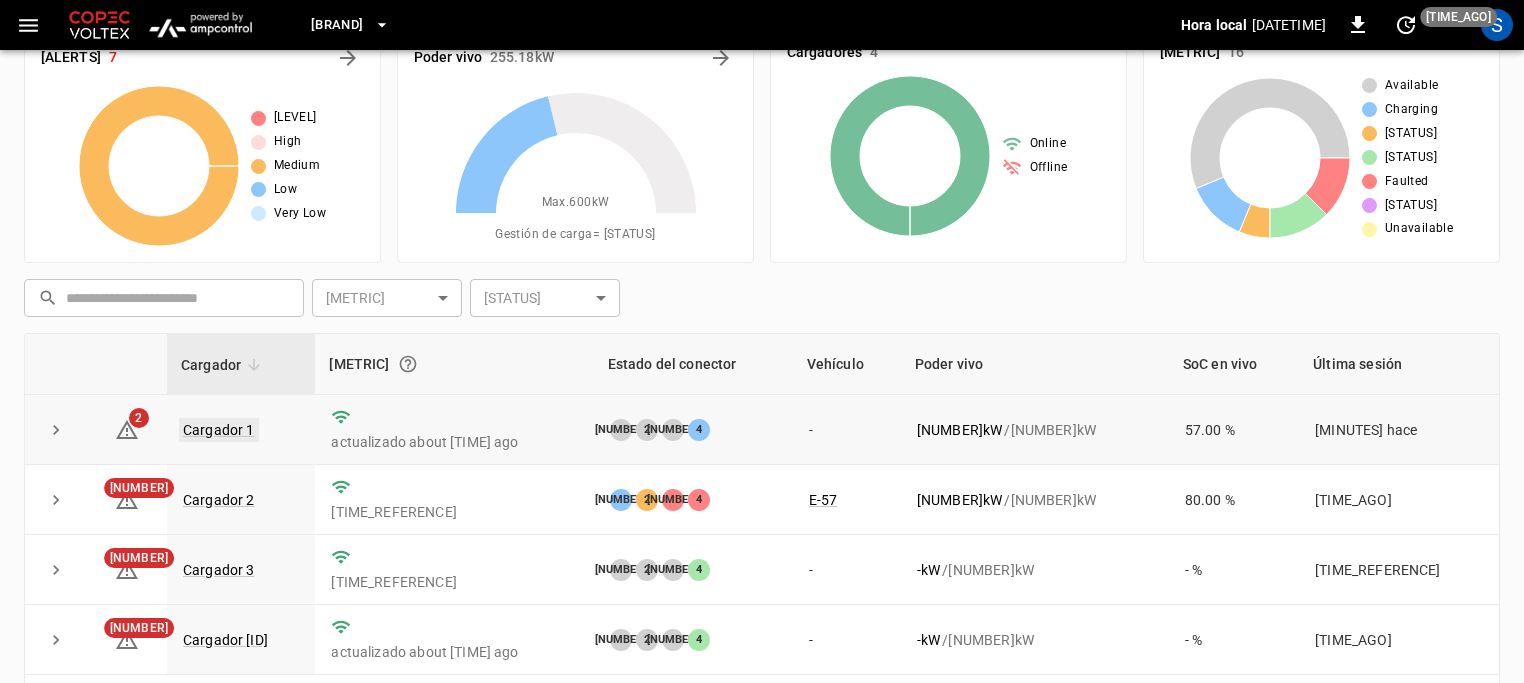 click on "Cargador 1" at bounding box center [219, 430] 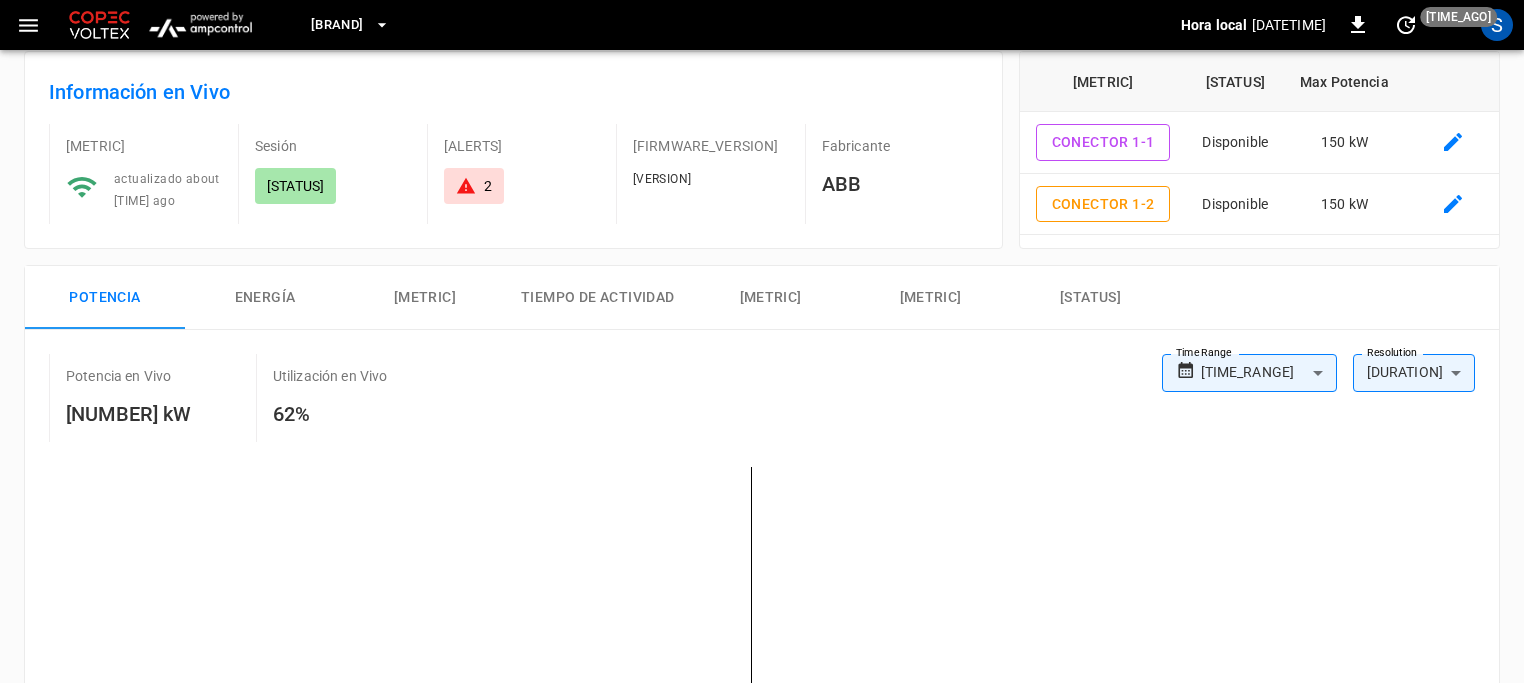 scroll, scrollTop: 0, scrollLeft: 0, axis: both 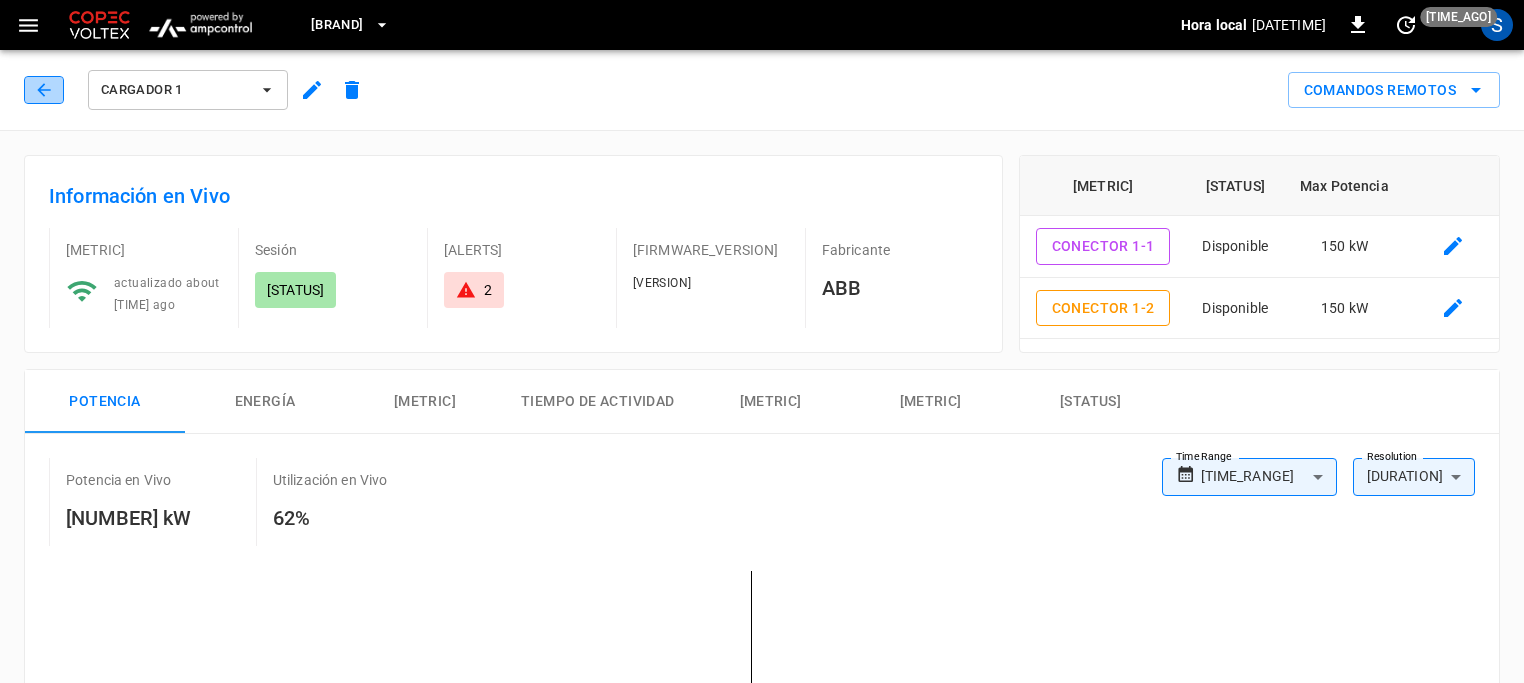 click at bounding box center (44, 90) 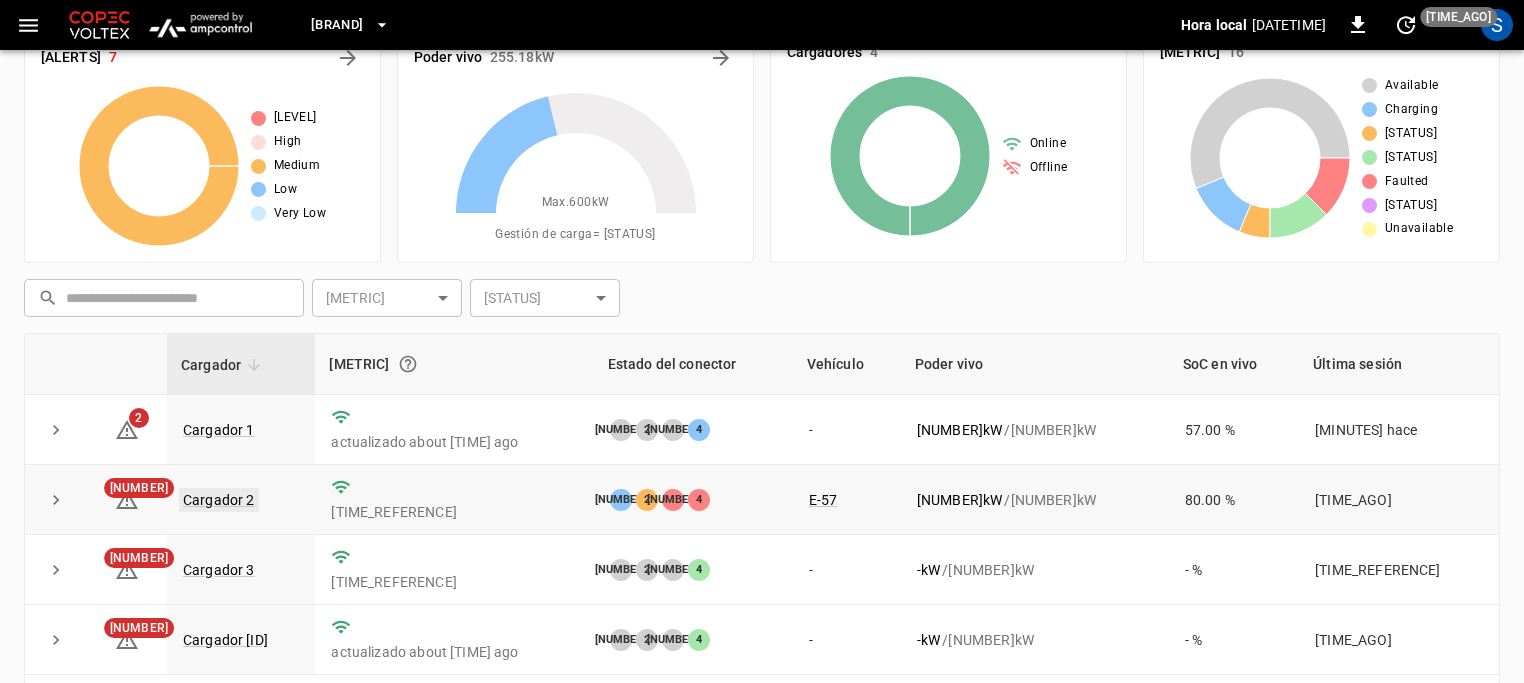 click on "Cargador 2" at bounding box center [219, 500] 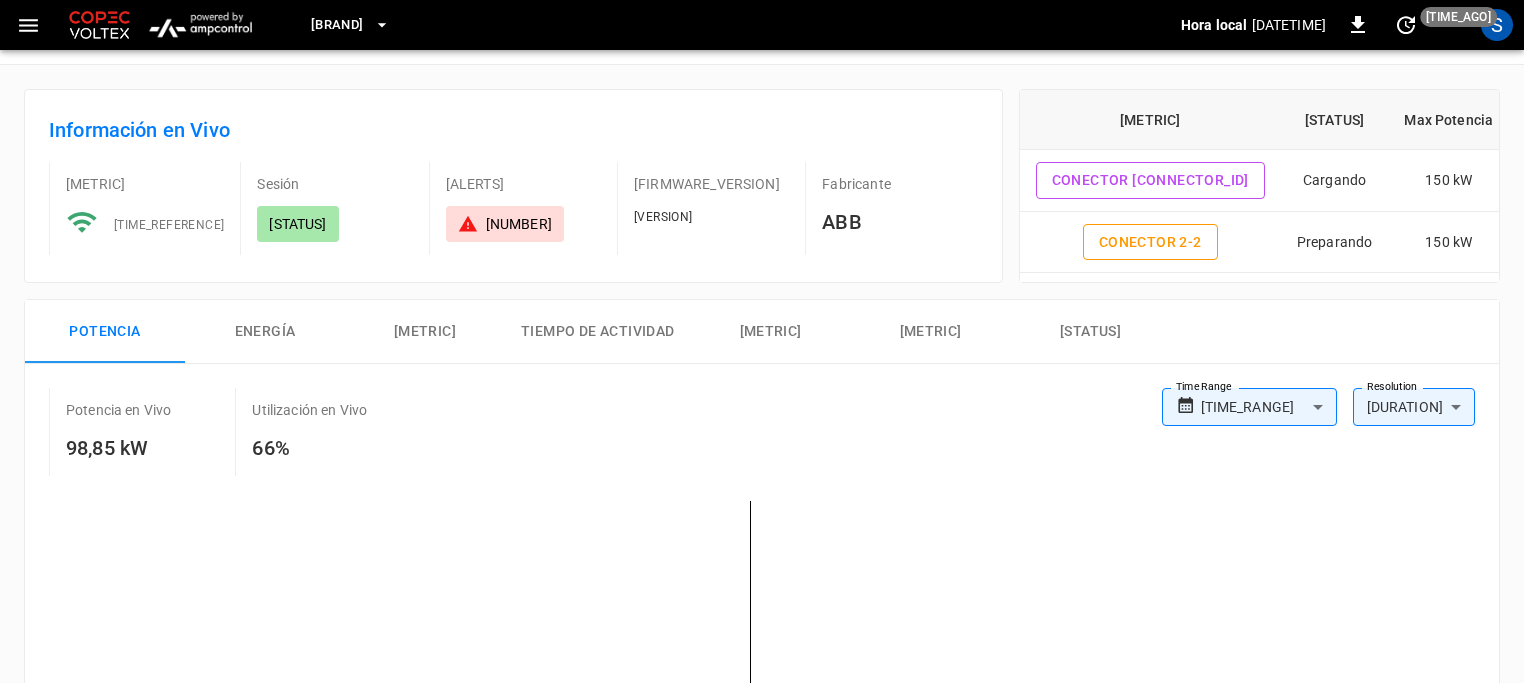 scroll, scrollTop: 0, scrollLeft: 0, axis: both 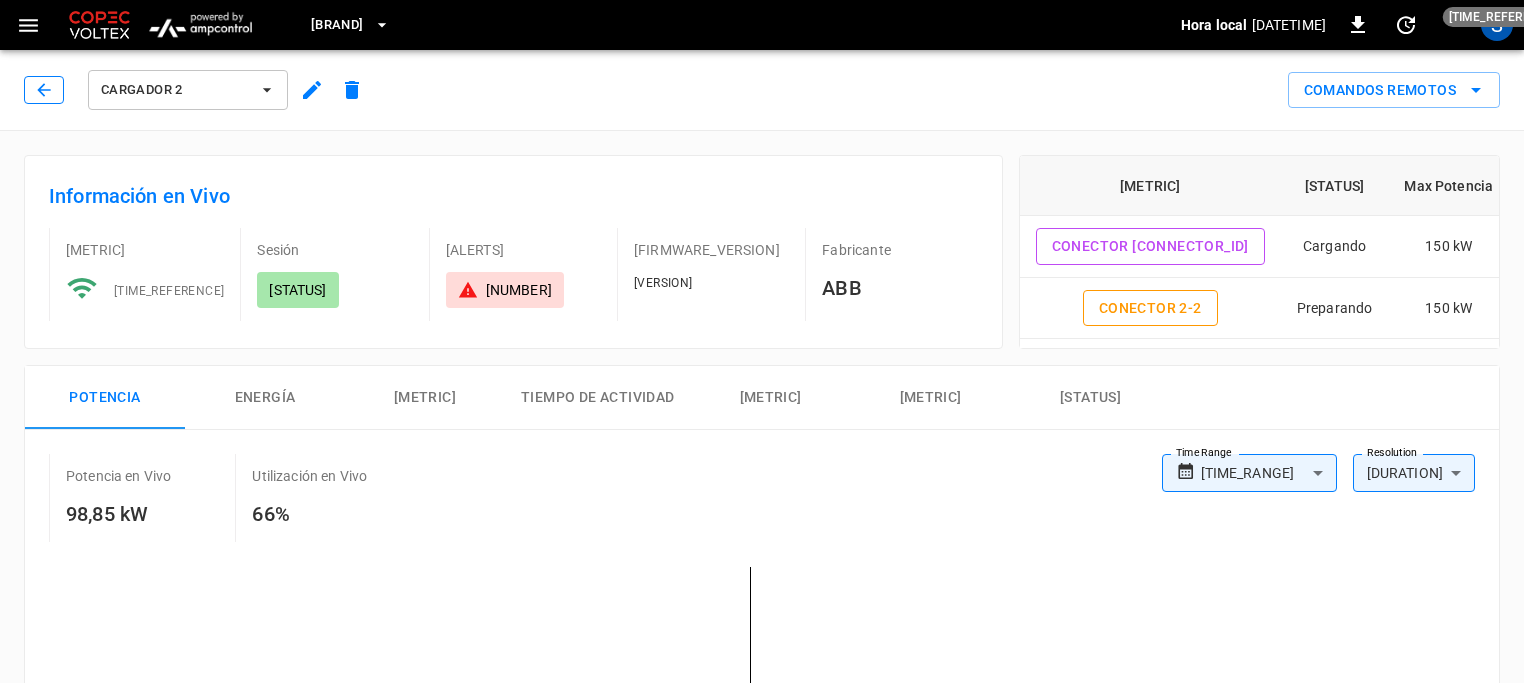 click at bounding box center [44, 90] 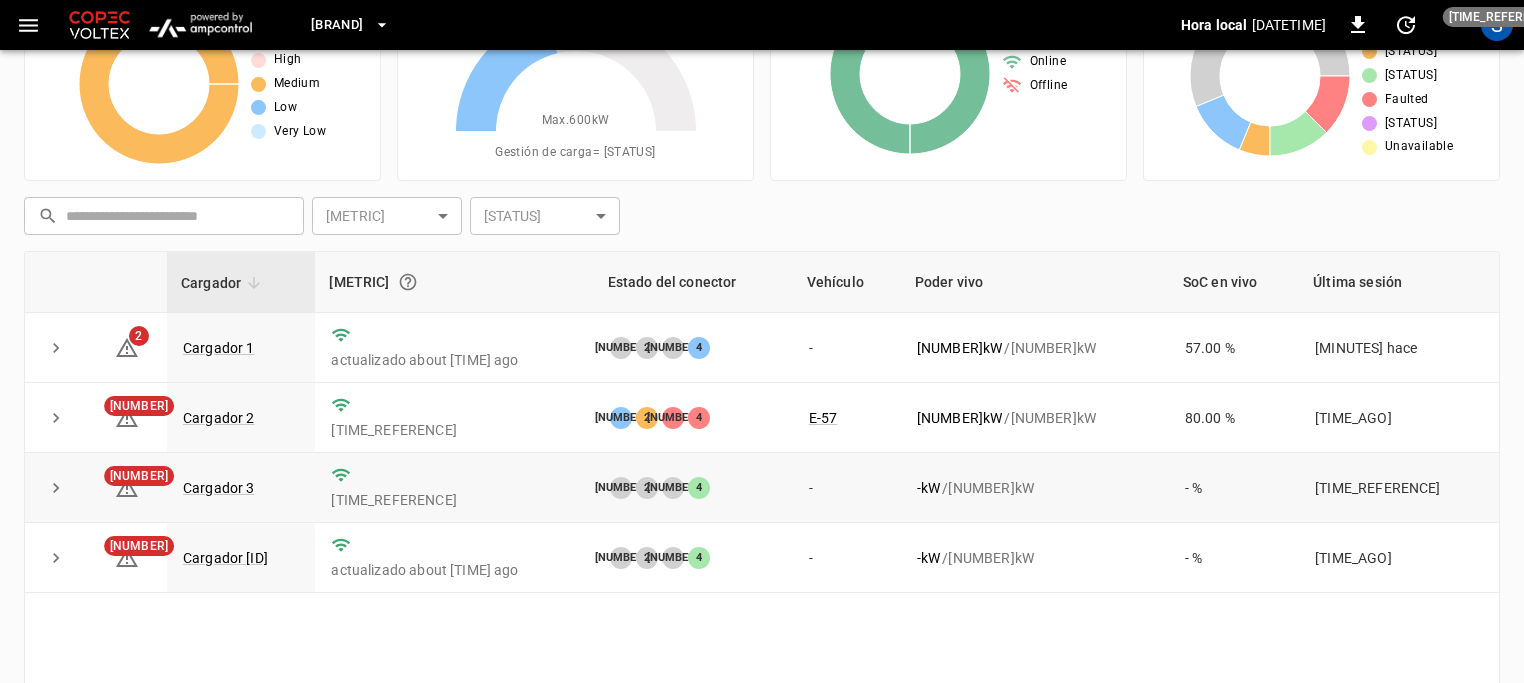 scroll, scrollTop: 249, scrollLeft: 0, axis: vertical 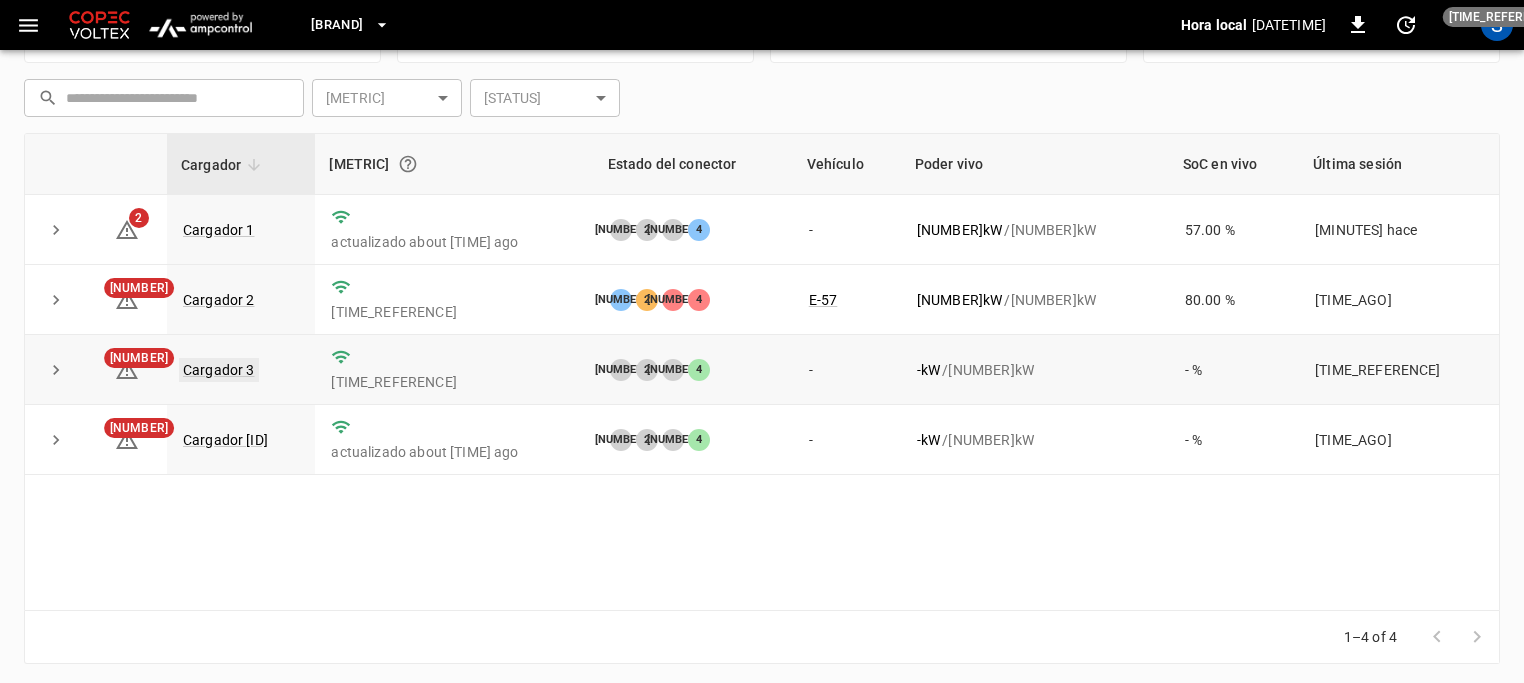 click on "Cargador 3" at bounding box center [219, 370] 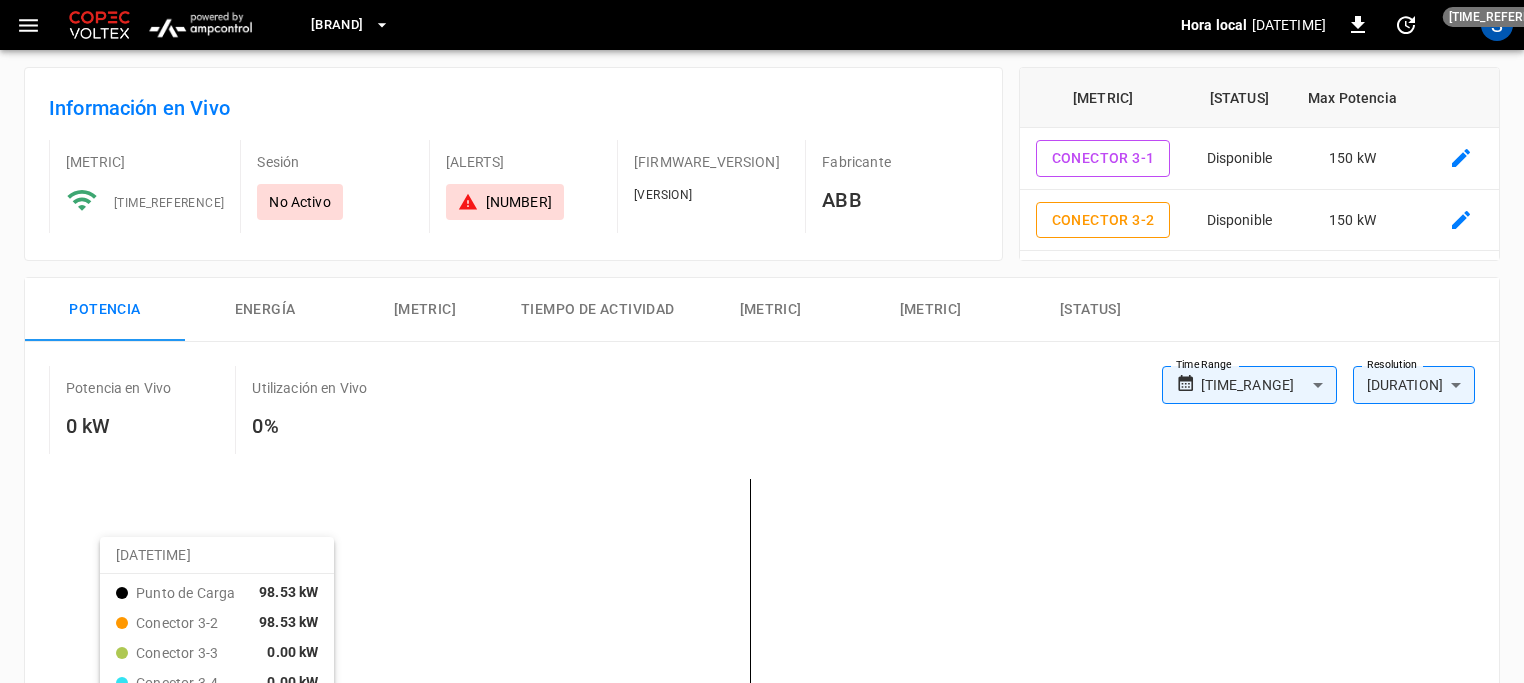 scroll, scrollTop: 0, scrollLeft: 0, axis: both 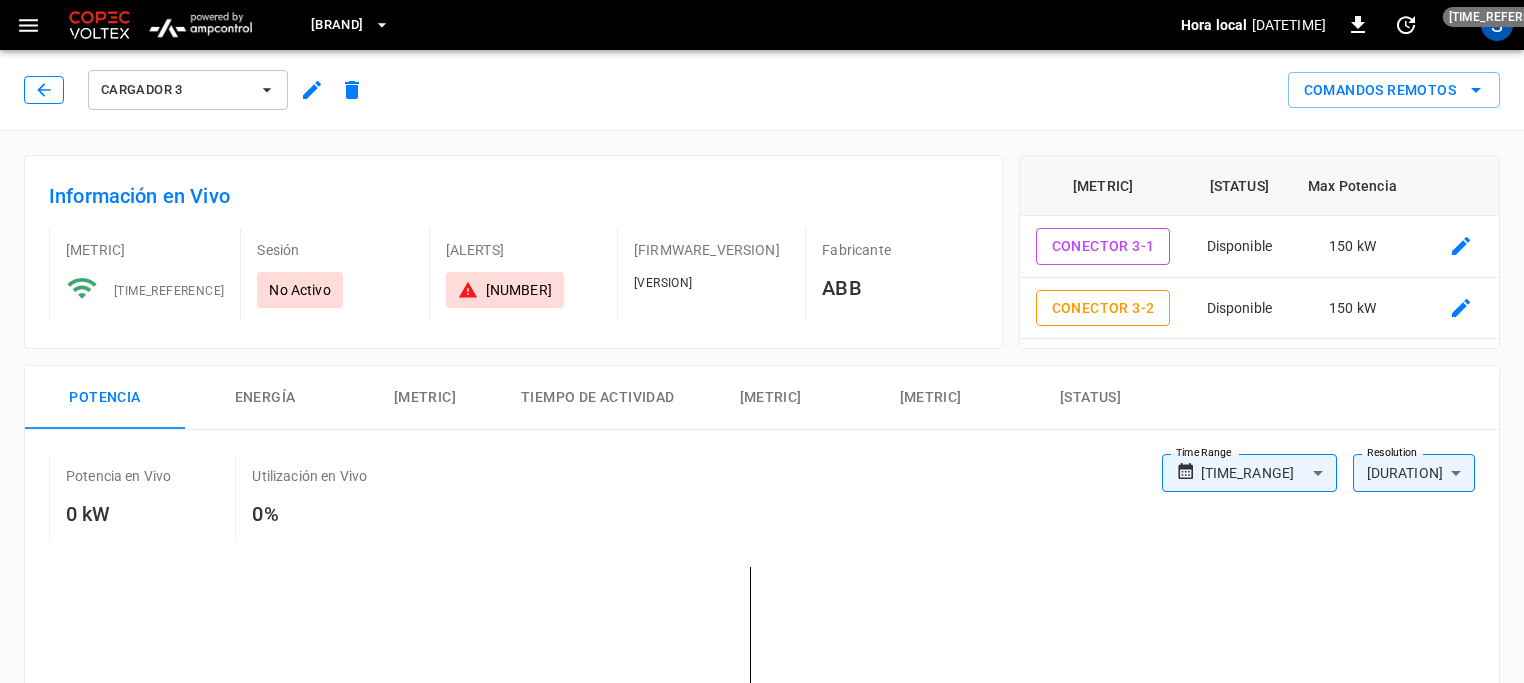 click at bounding box center [44, 90] 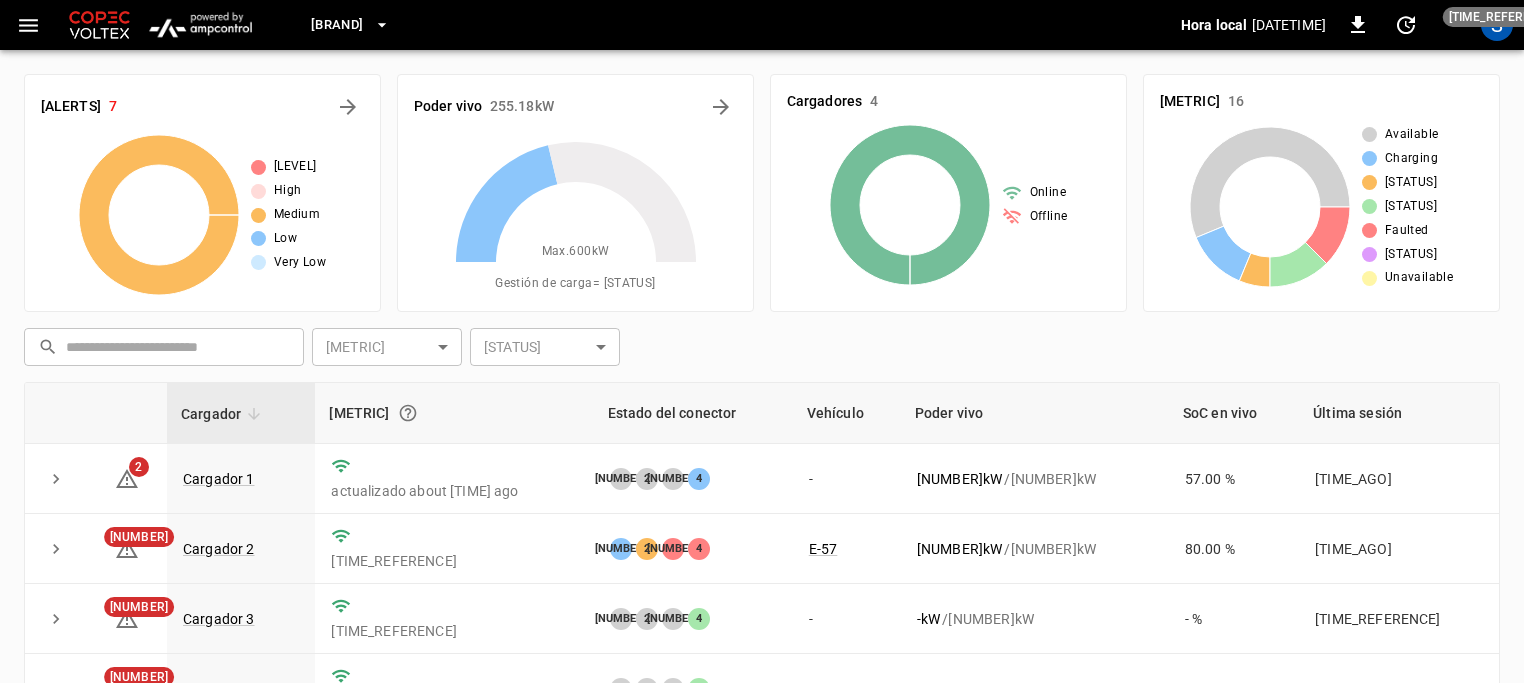 scroll, scrollTop: 249, scrollLeft: 0, axis: vertical 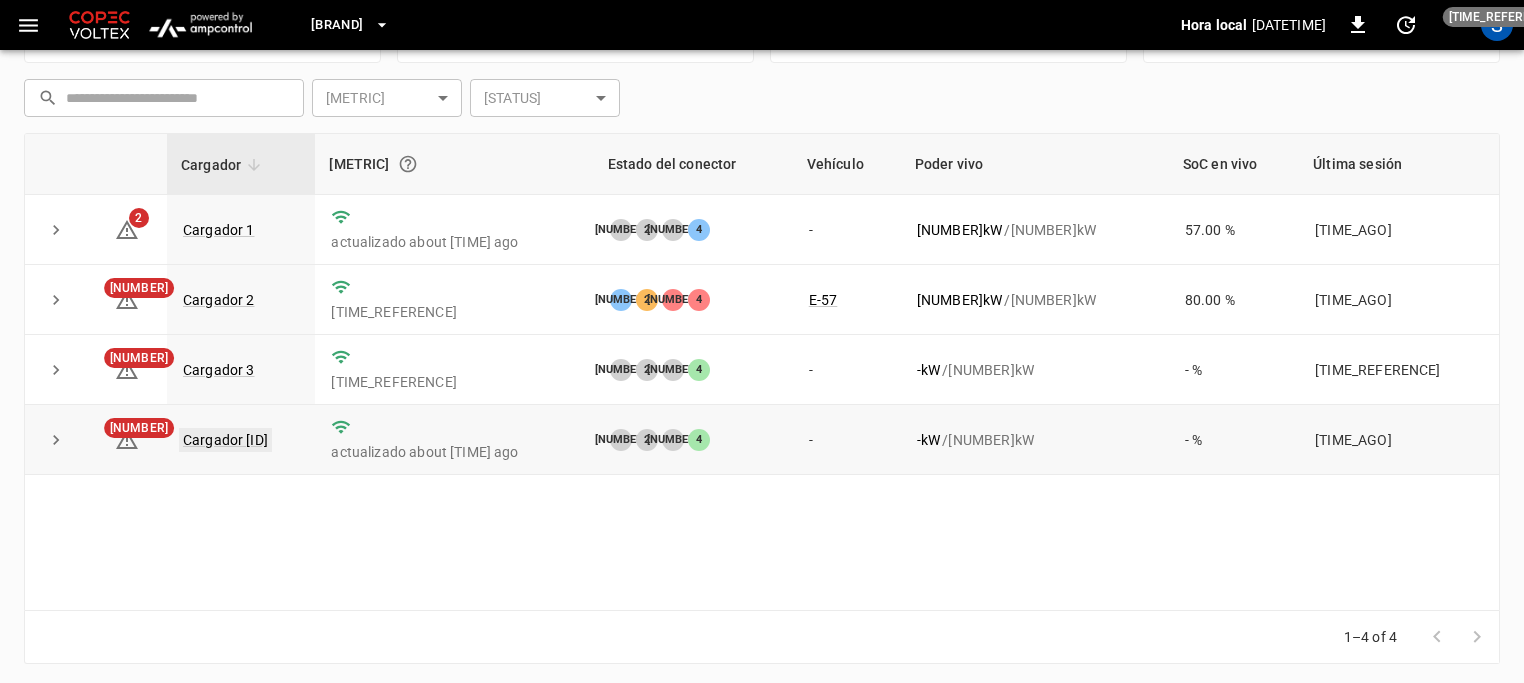 click on "Cargador 4" at bounding box center (225, 440) 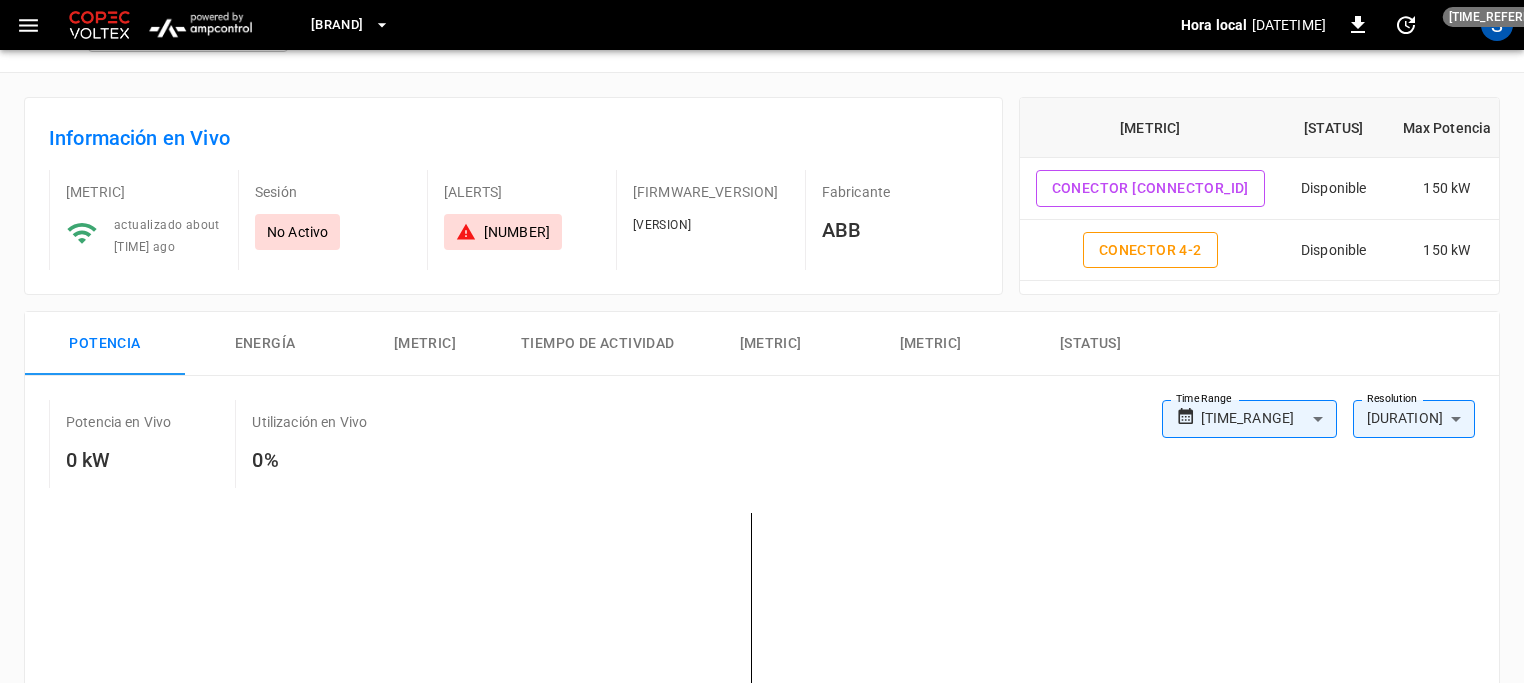scroll, scrollTop: 0, scrollLeft: 0, axis: both 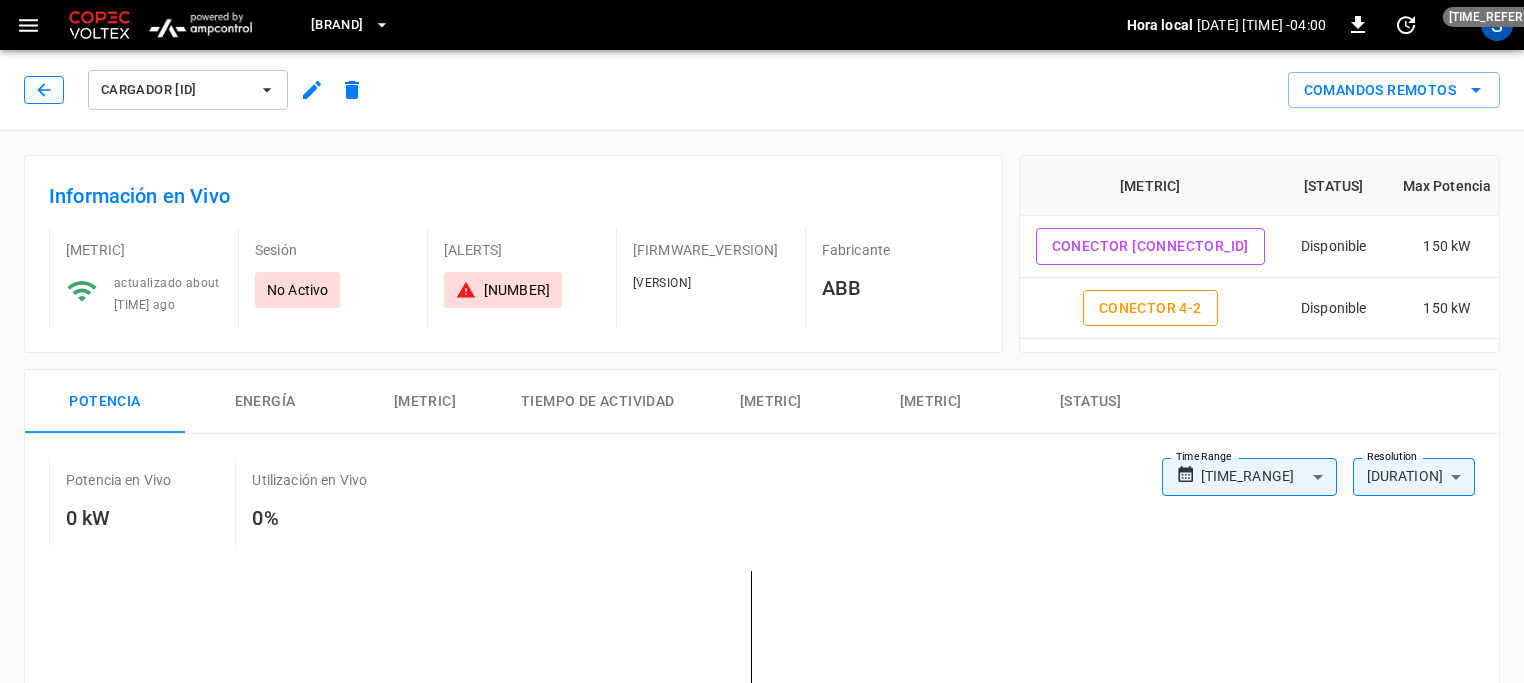 click at bounding box center (44, 90) 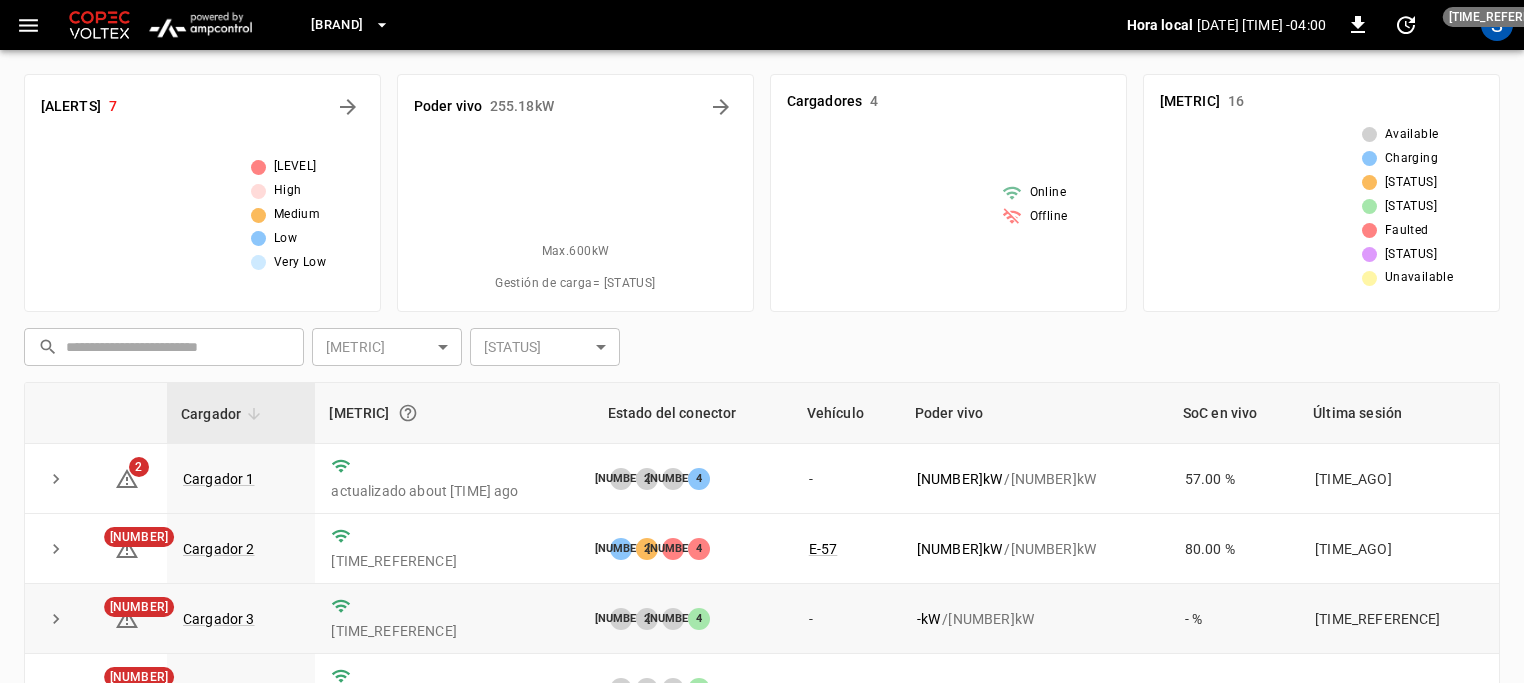 scroll, scrollTop: 249, scrollLeft: 0, axis: vertical 